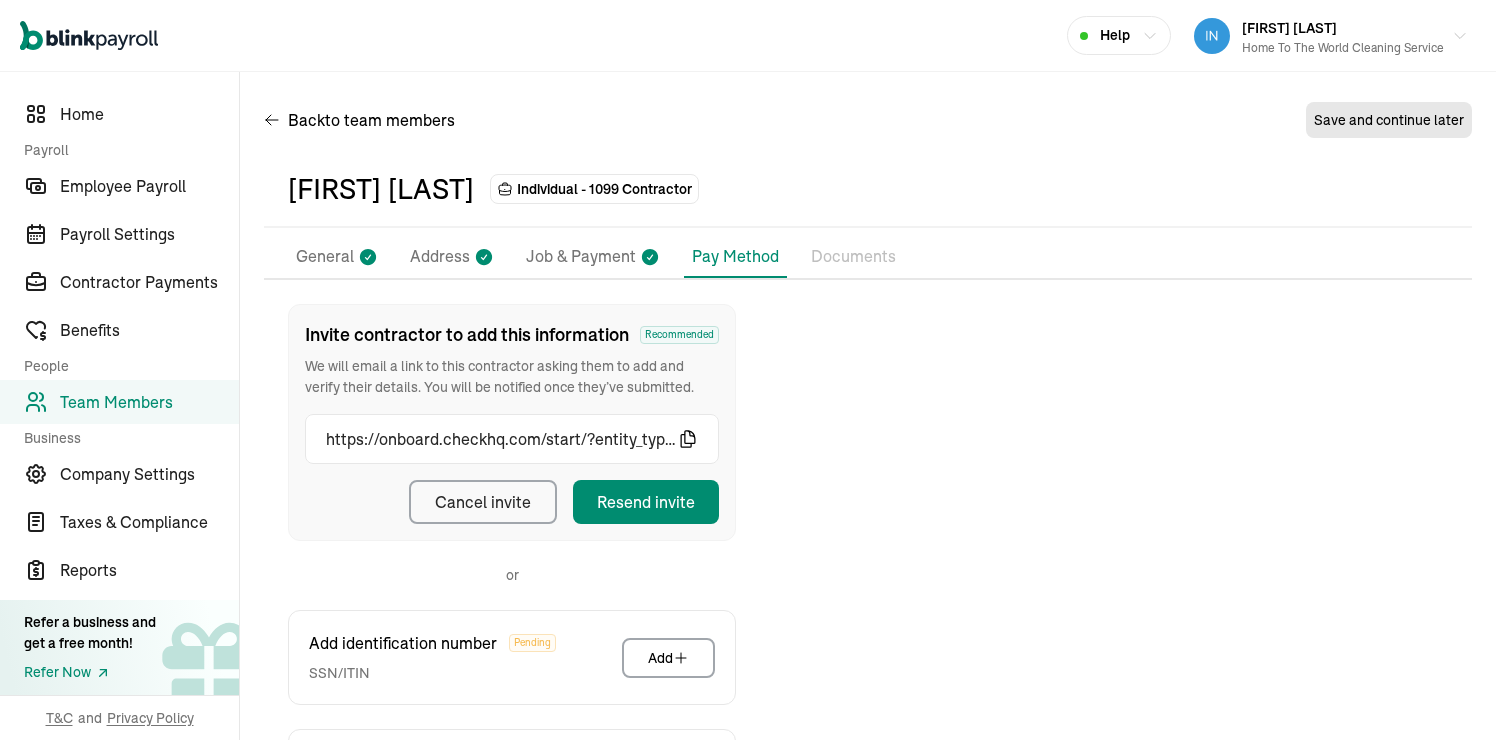 scroll, scrollTop: 0, scrollLeft: 0, axis: both 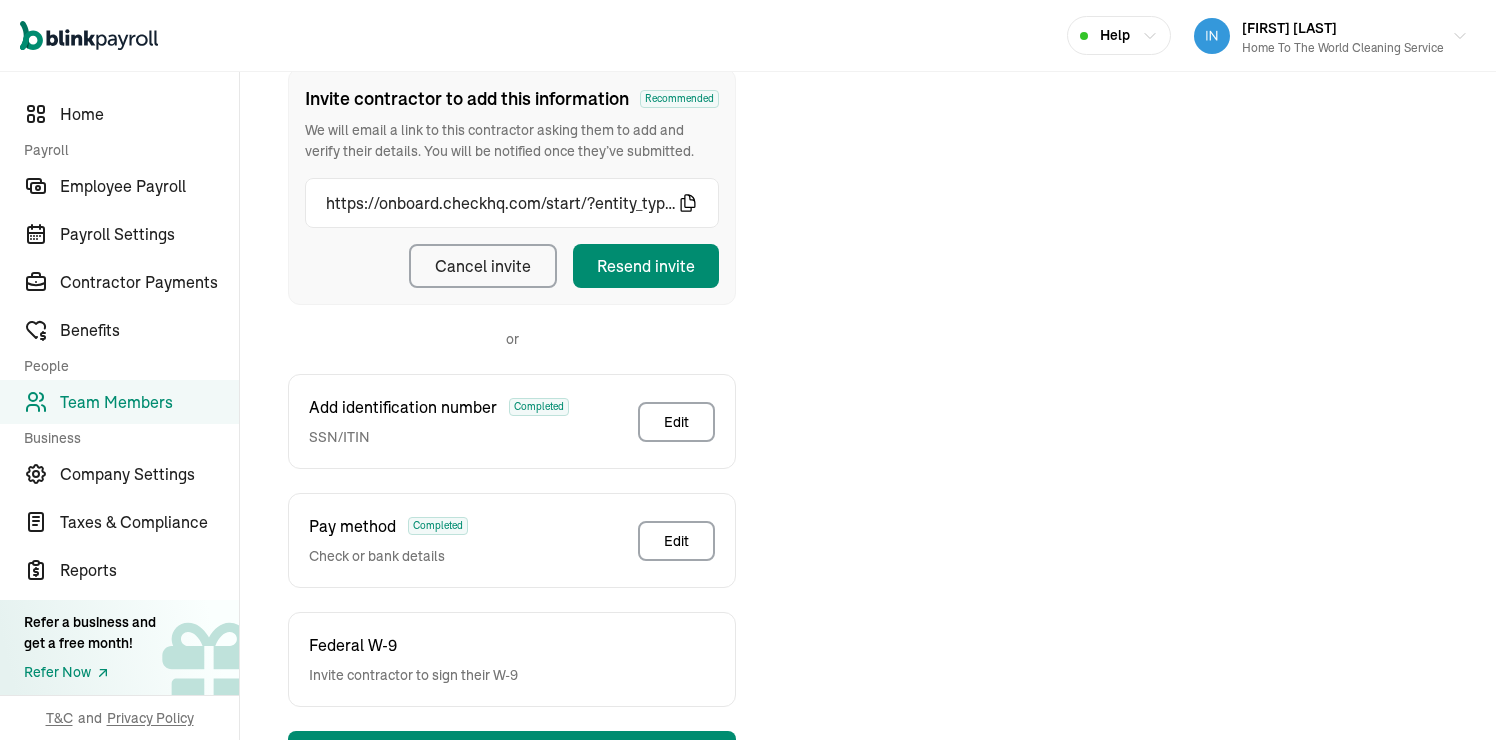 click on "Team Members" at bounding box center (149, 402) 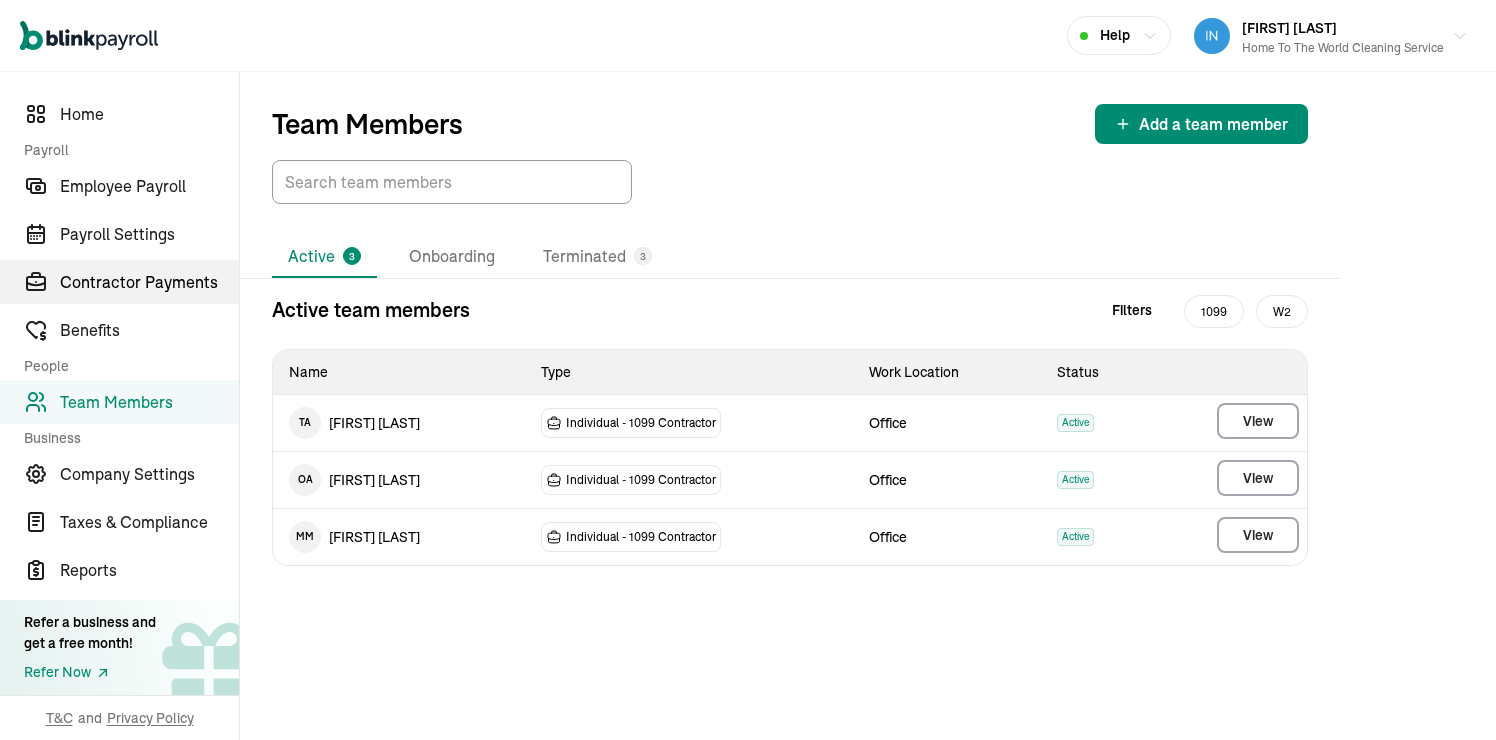 click on "Contractor Payments" at bounding box center (149, 282) 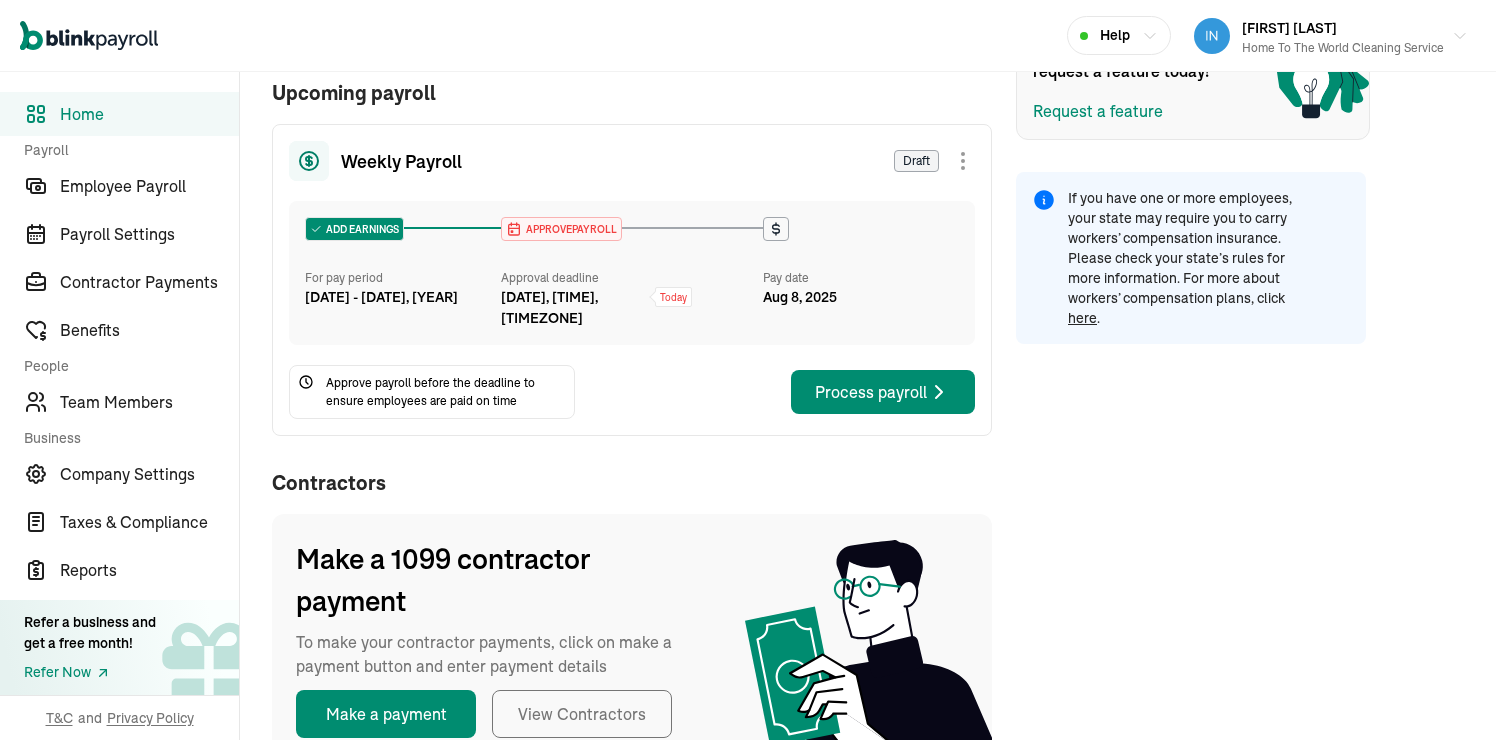scroll, scrollTop: 594, scrollLeft: 0, axis: vertical 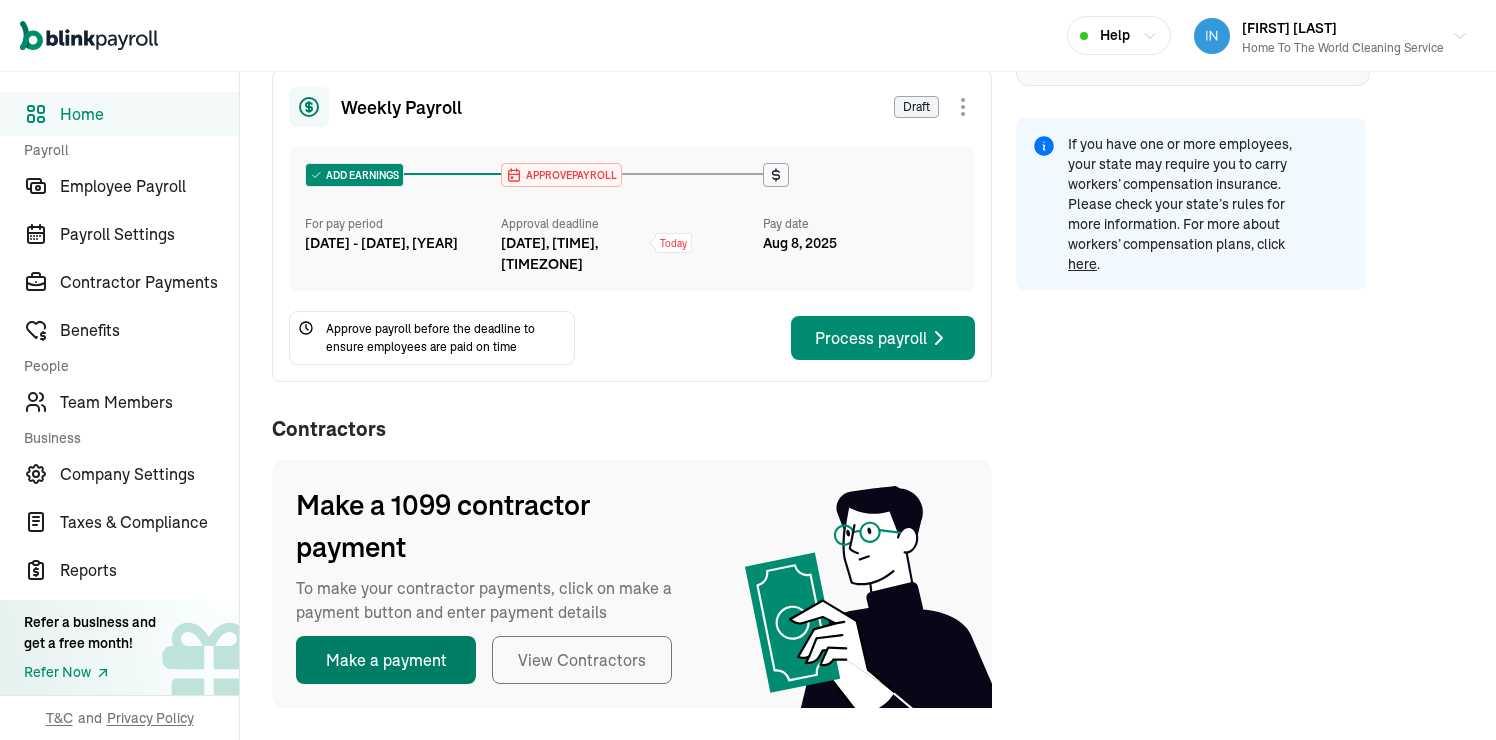 click on "Make a payment" at bounding box center (386, 660) 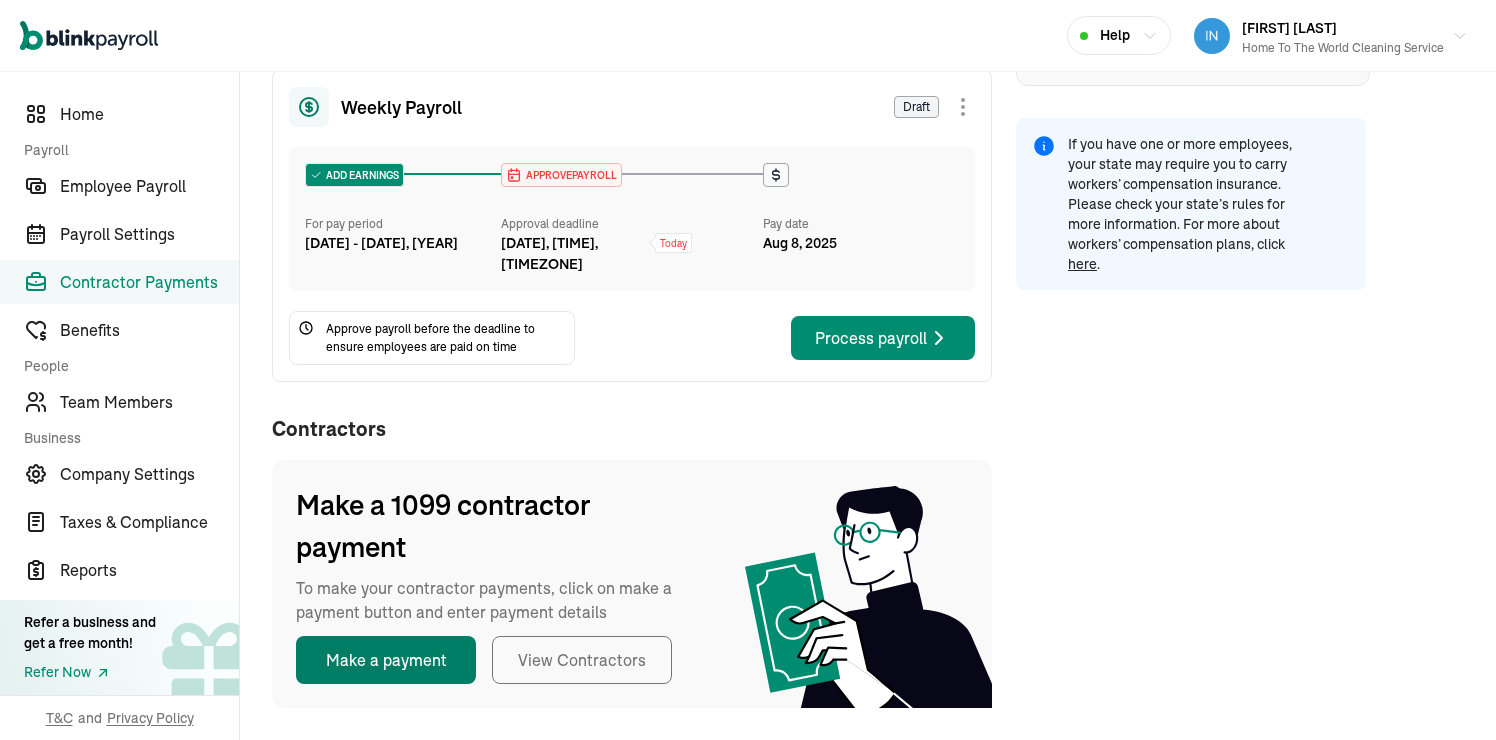 select on "direct_deposit" 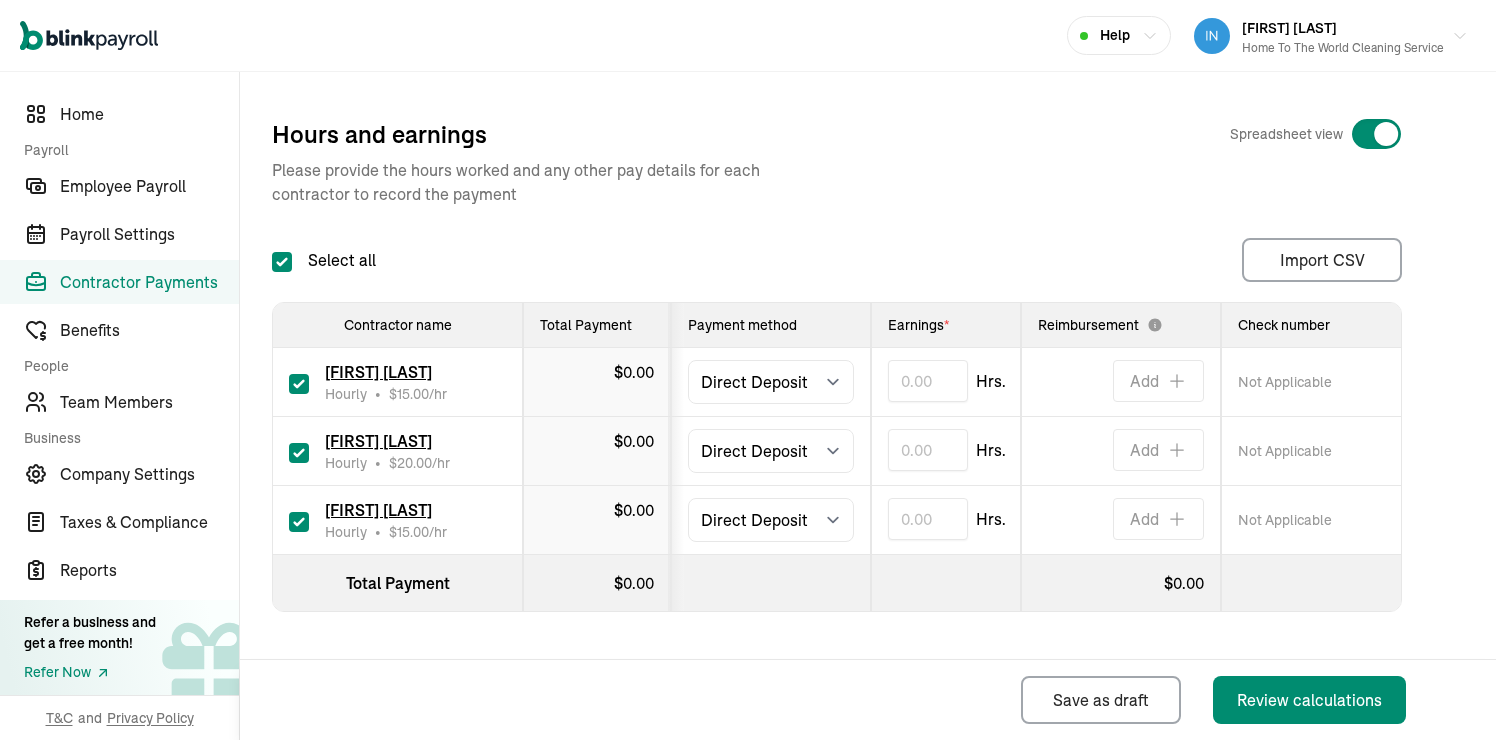 checkbox on "true" 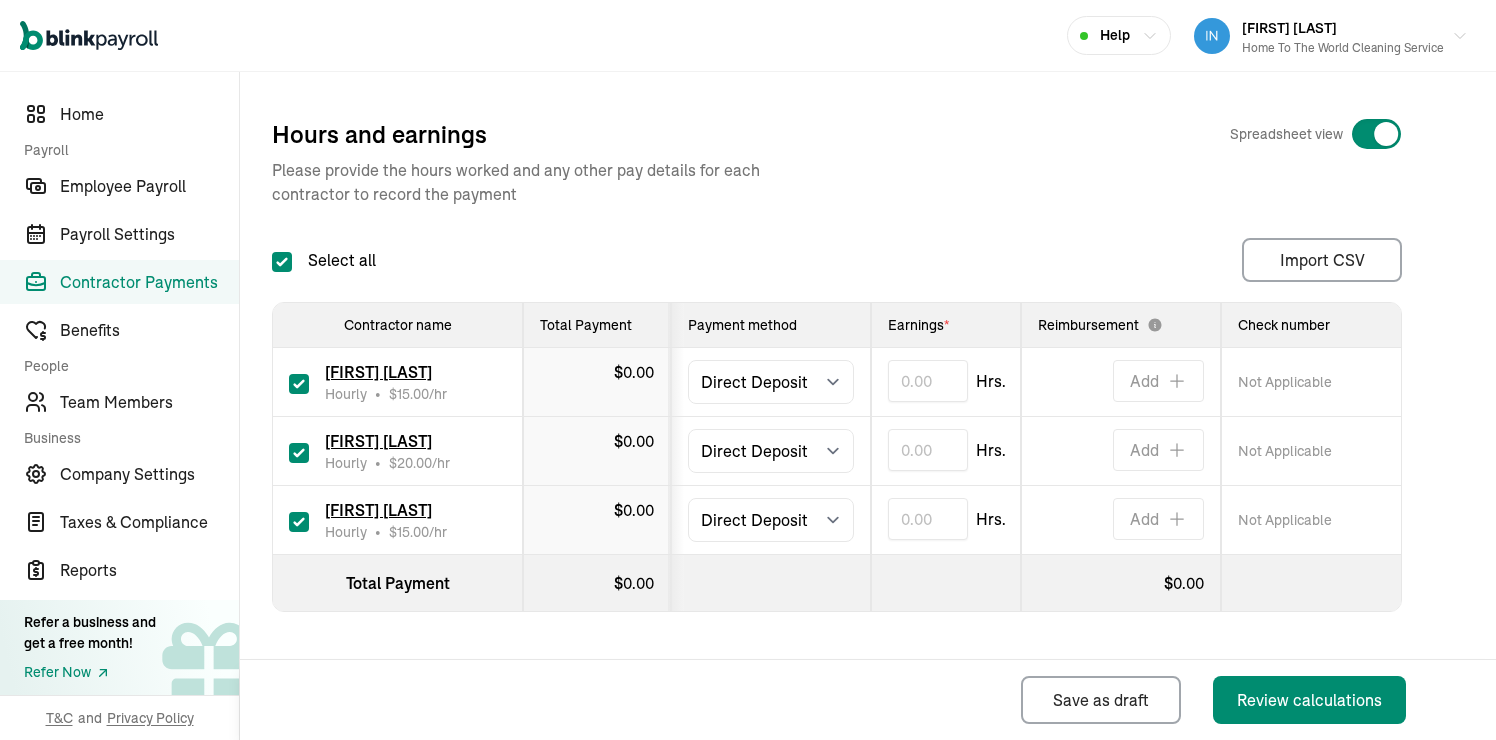 scroll, scrollTop: 290, scrollLeft: 0, axis: vertical 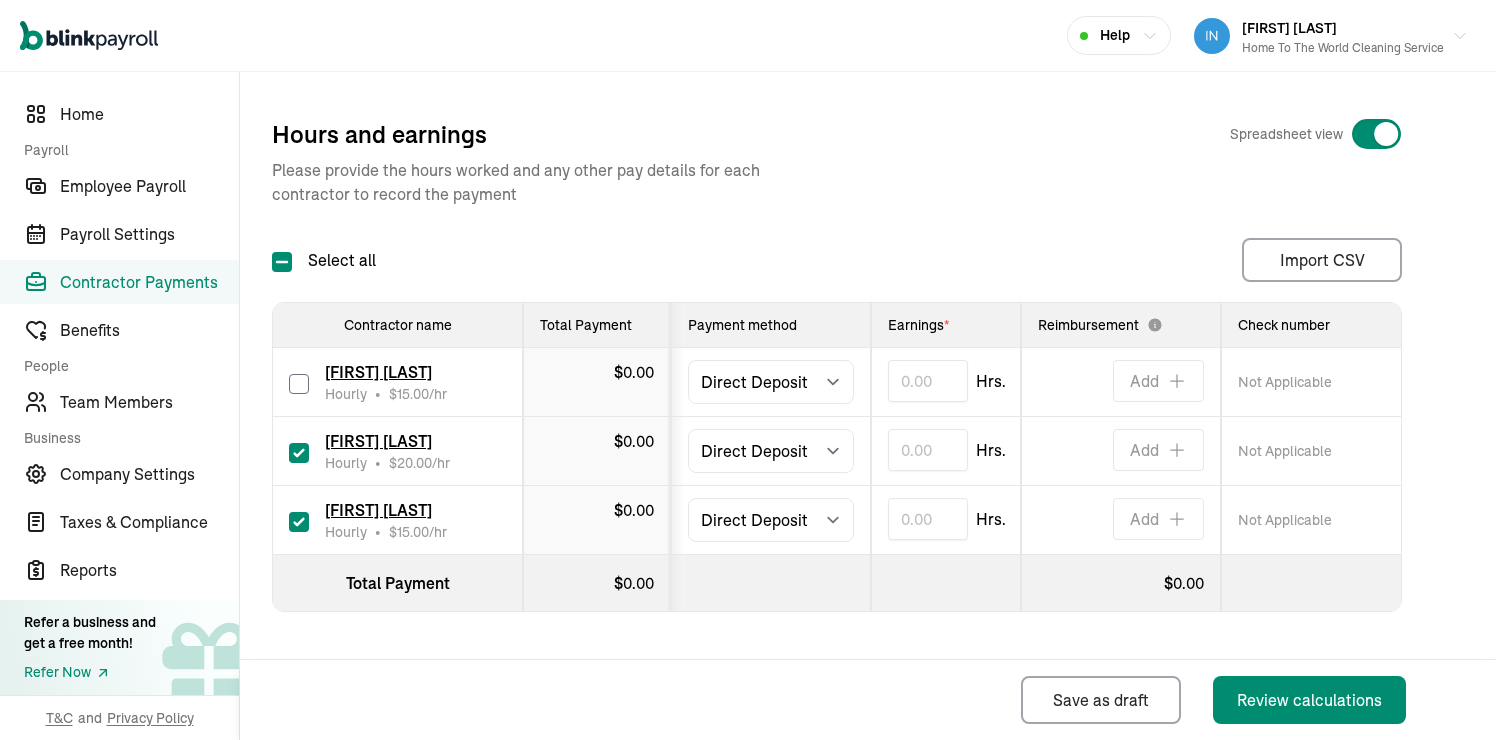 checkbox on "false" 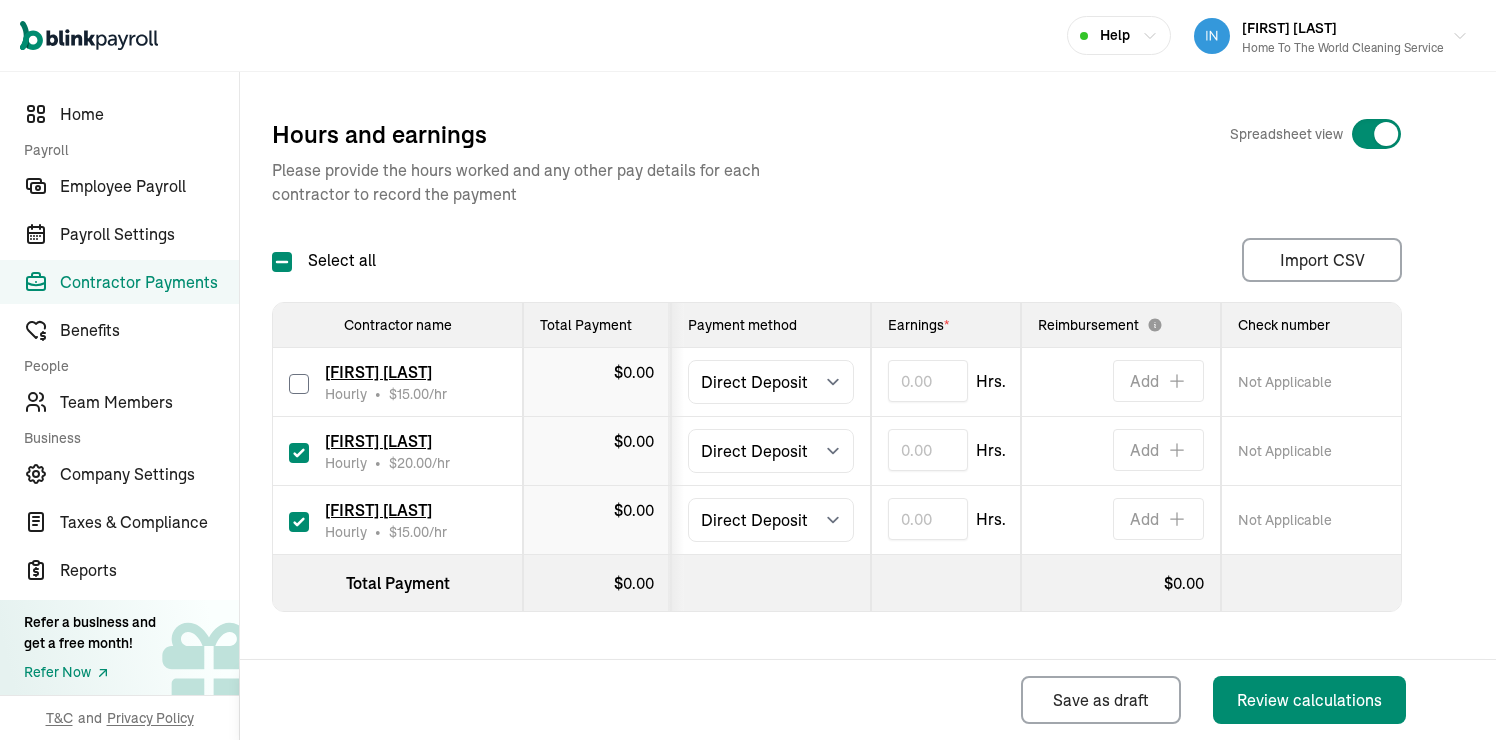 type on "0.00" 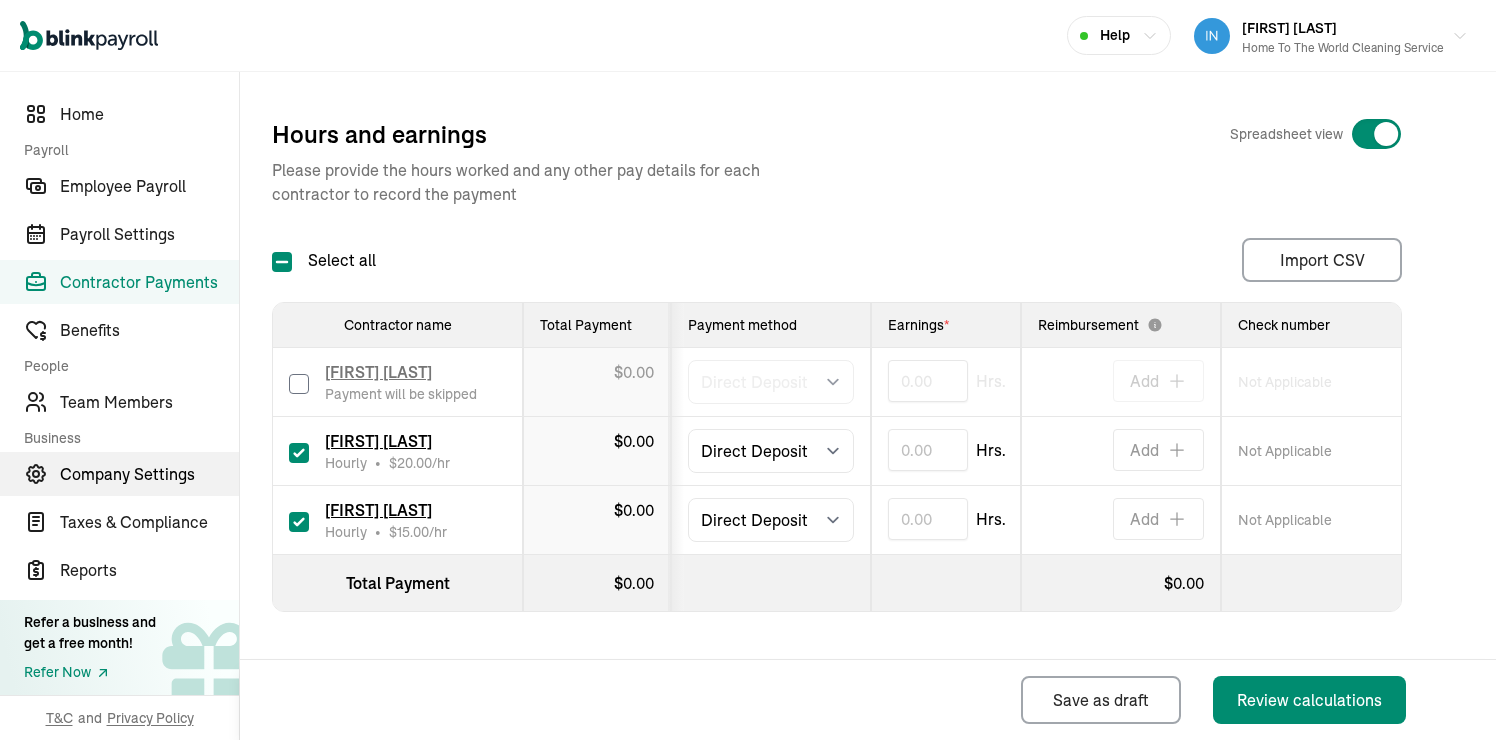 click on "Company Settings" at bounding box center [149, 474] 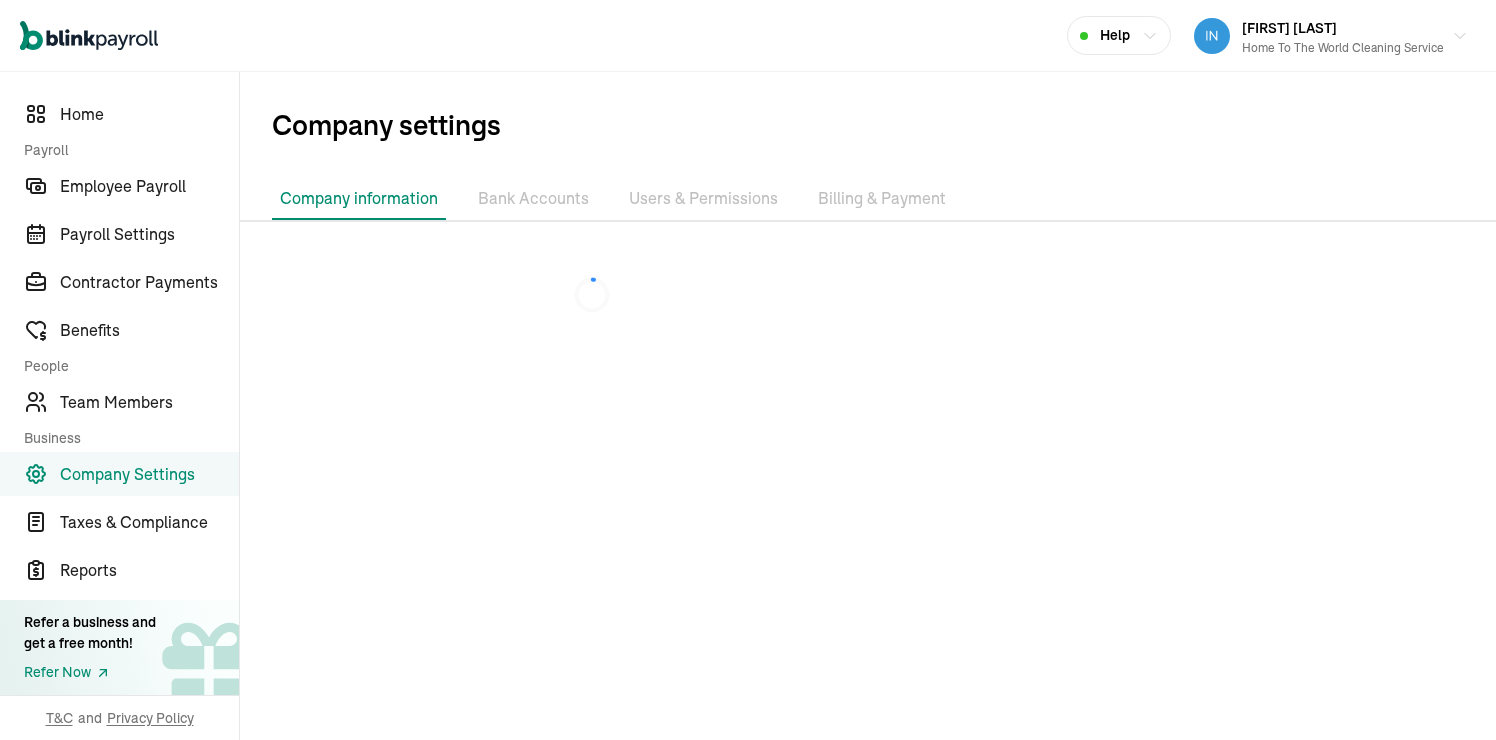 scroll, scrollTop: 0, scrollLeft: 0, axis: both 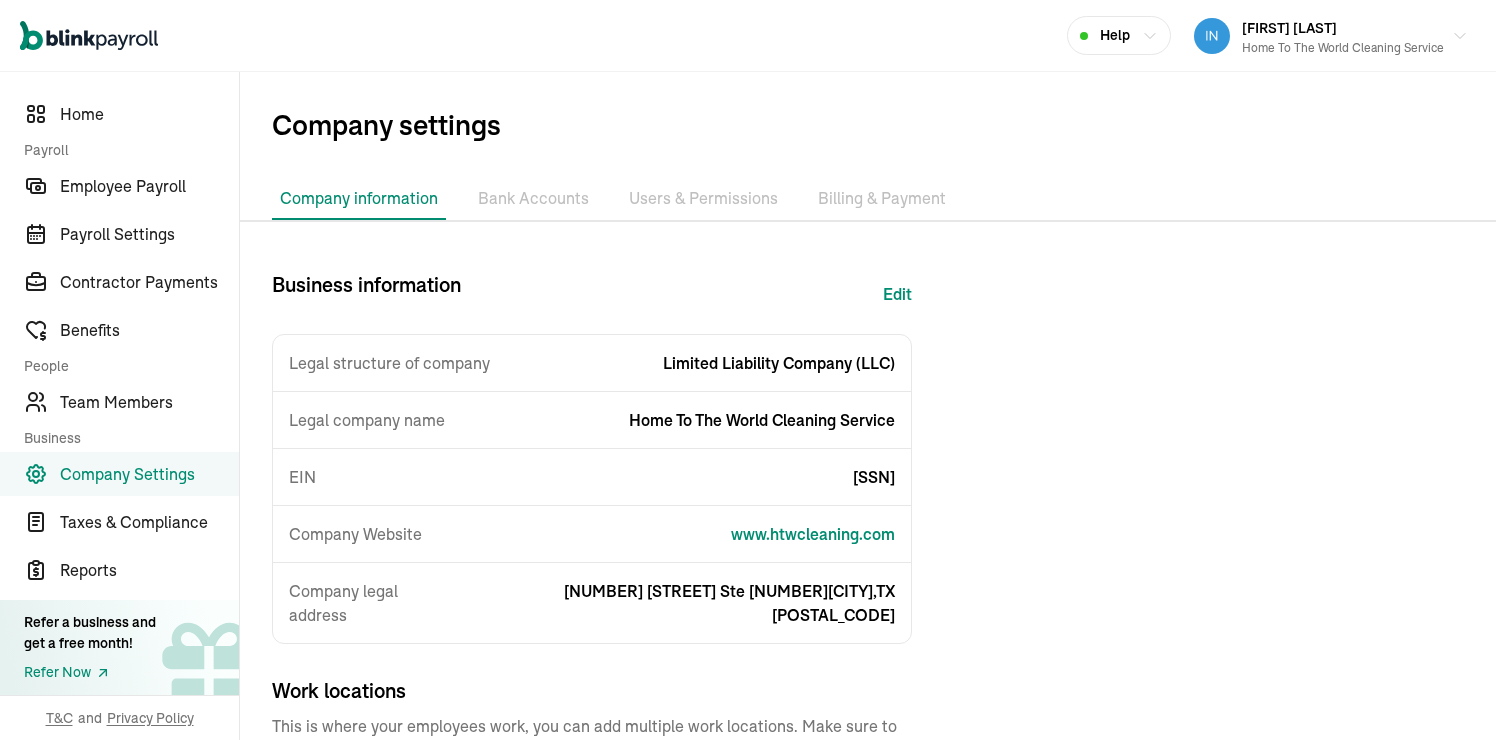click on "Bank Accounts" at bounding box center [533, 199] 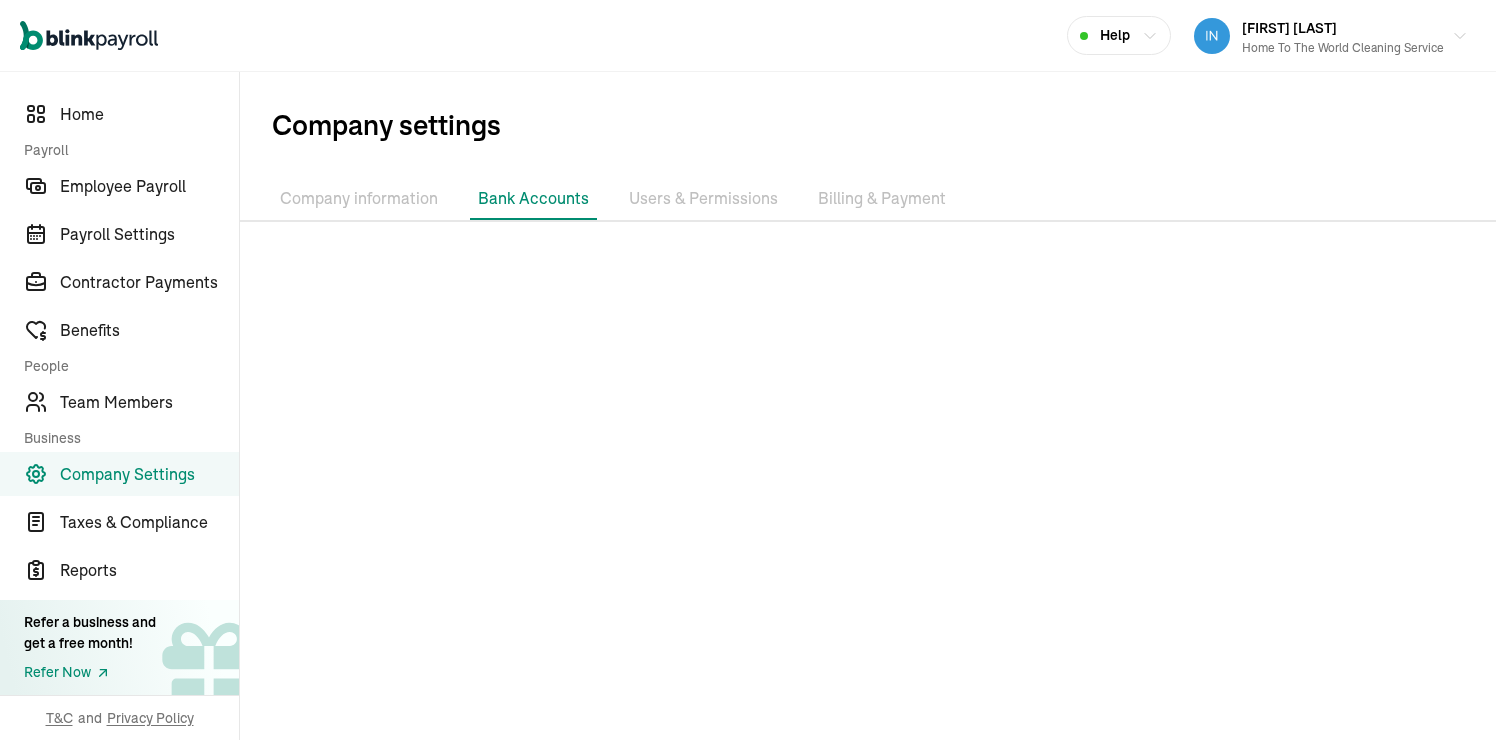 scroll, scrollTop: 48, scrollLeft: 0, axis: vertical 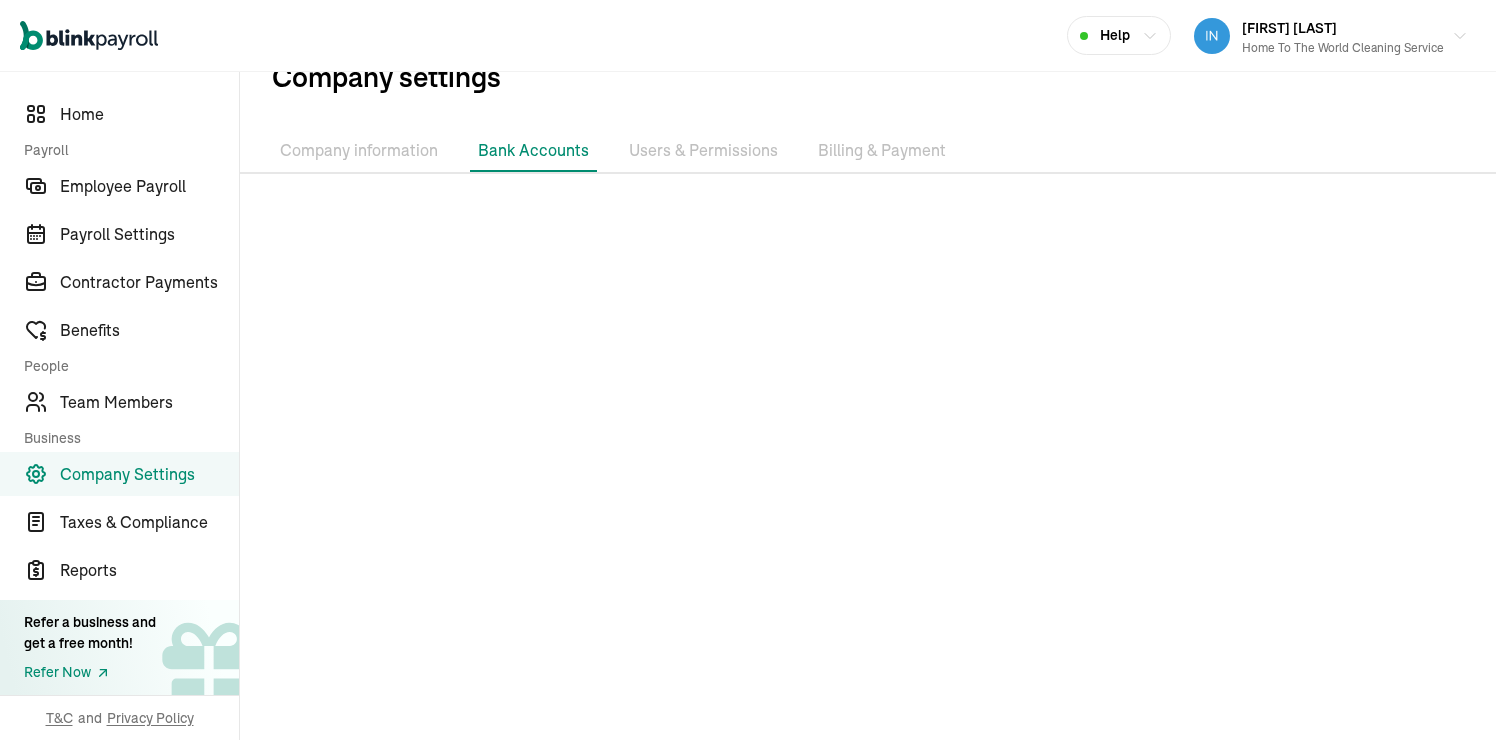 click at bounding box center [868, 465] 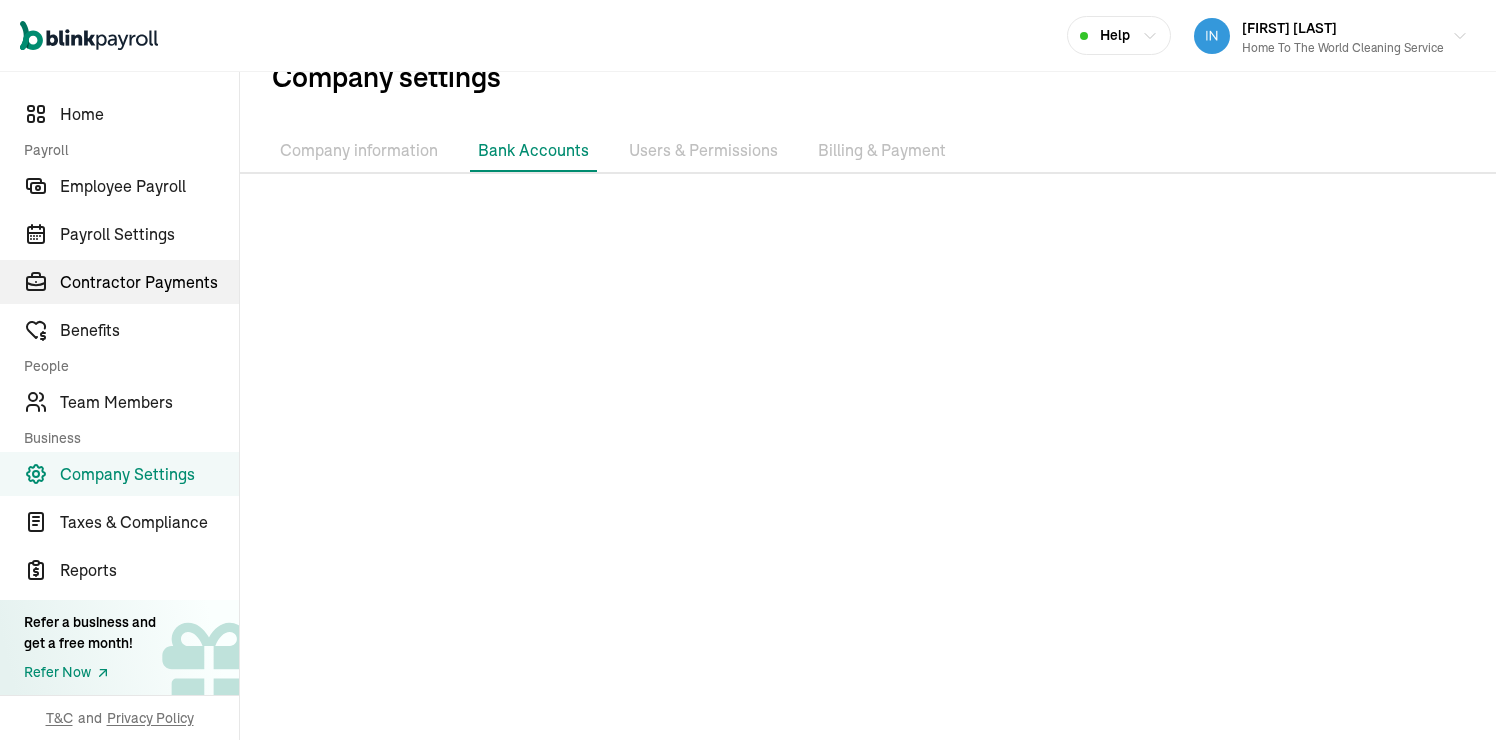 click on "Contractor Payments" at bounding box center [149, 282] 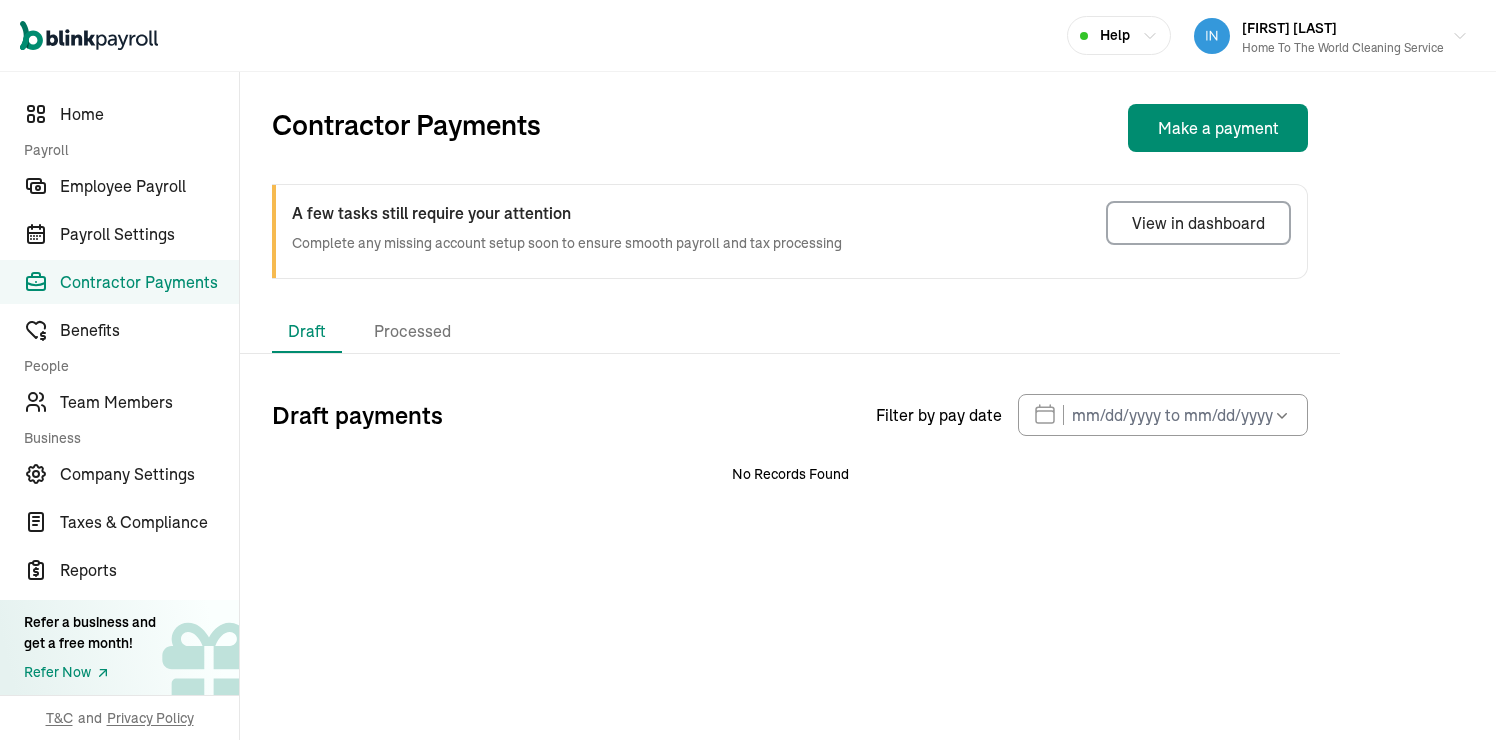 scroll, scrollTop: 0, scrollLeft: 0, axis: both 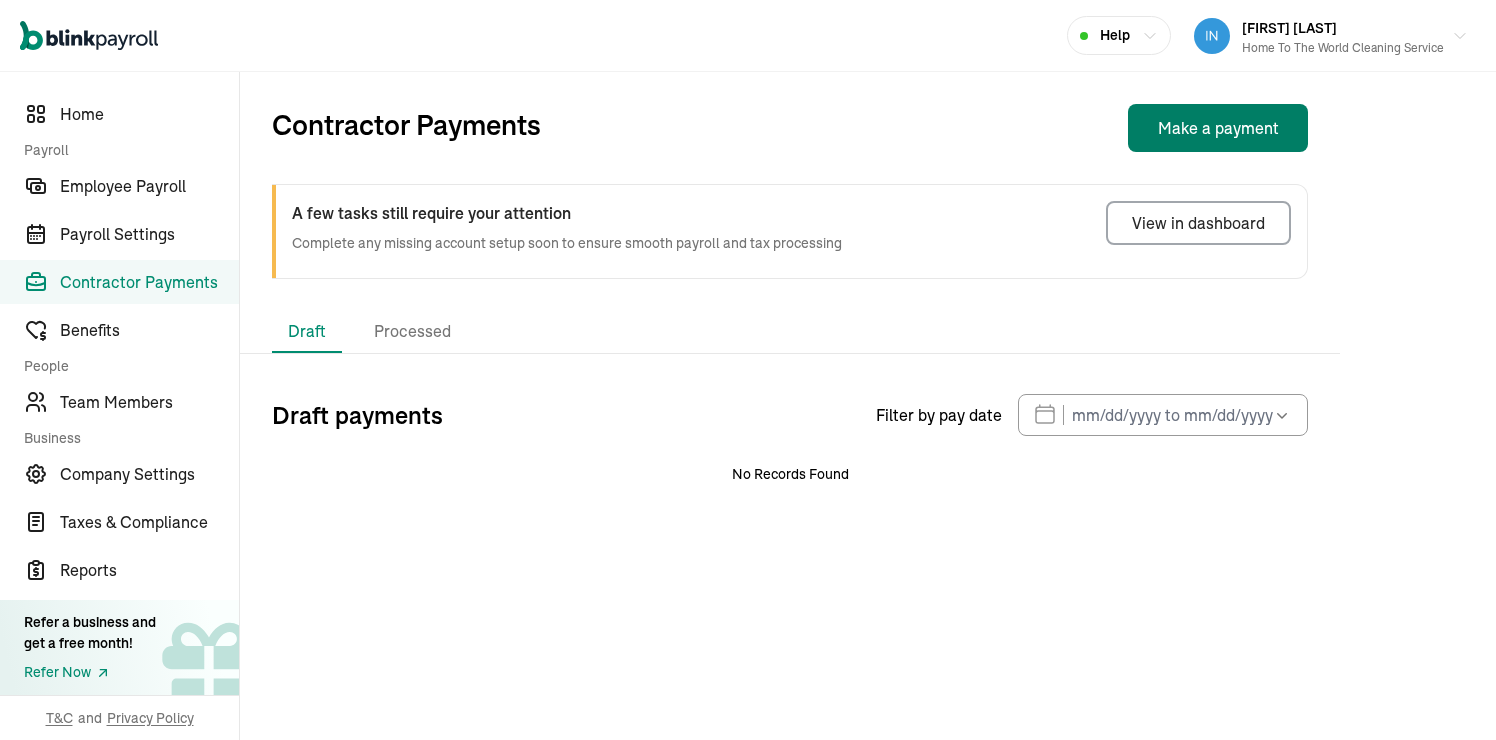 select on "direct_deposit" 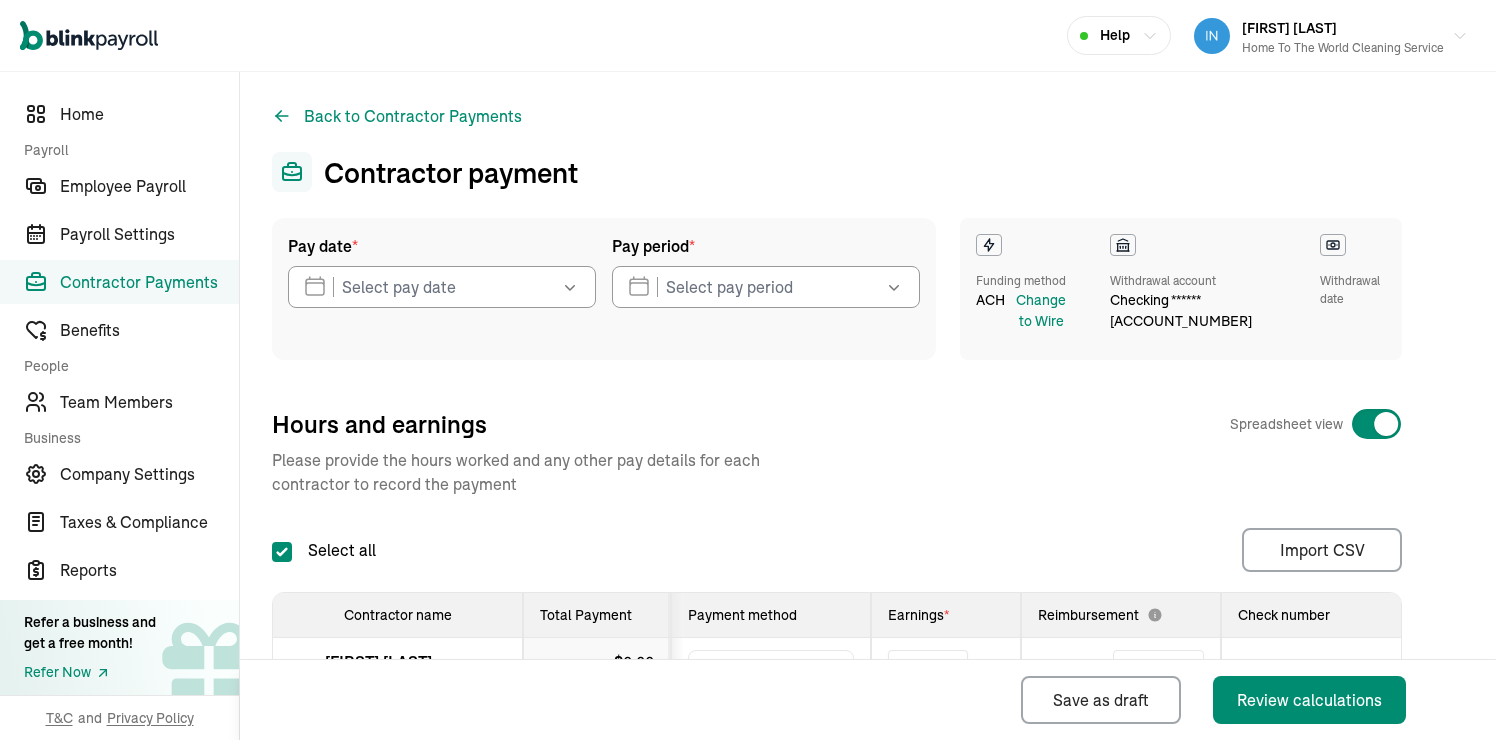 click at bounding box center [568, 287] 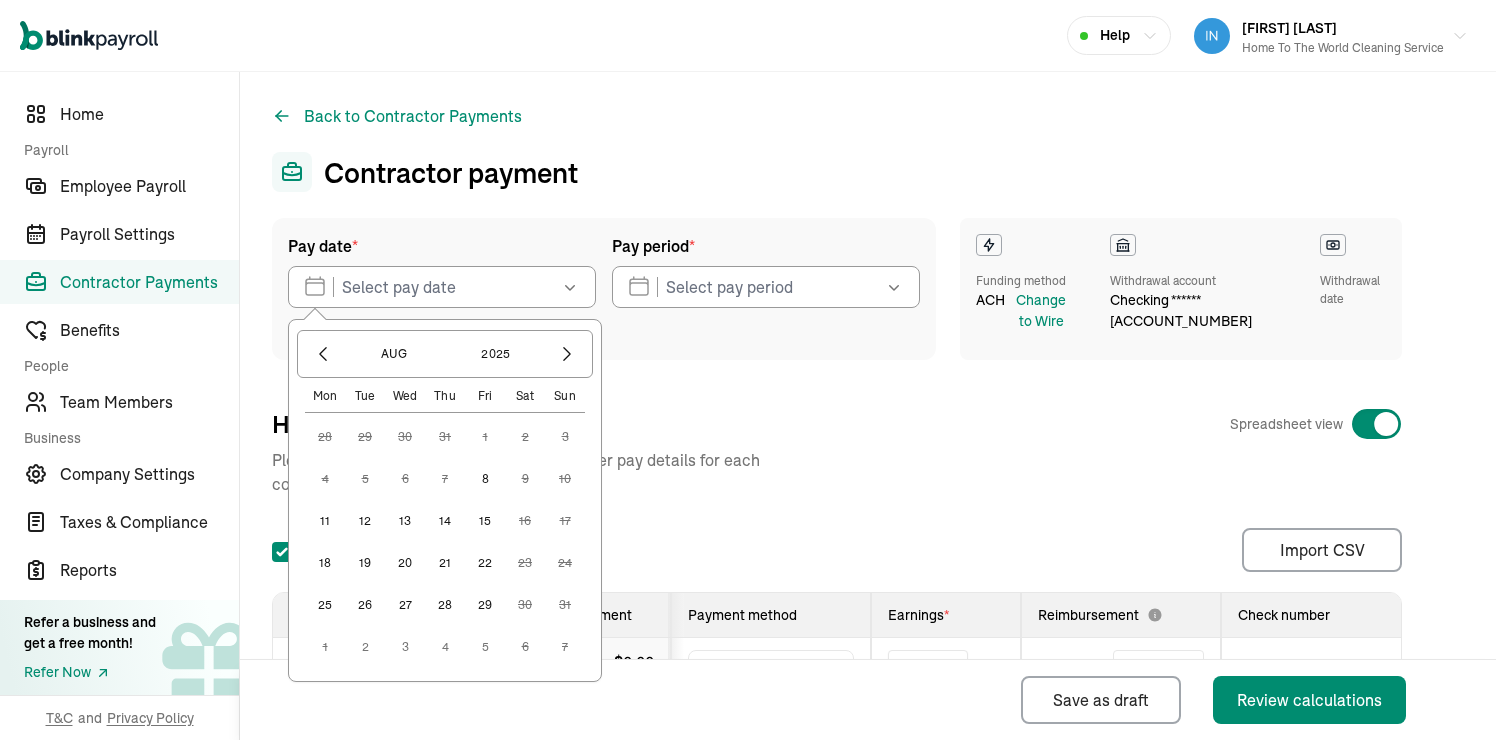 click on "8" at bounding box center [485, 479] 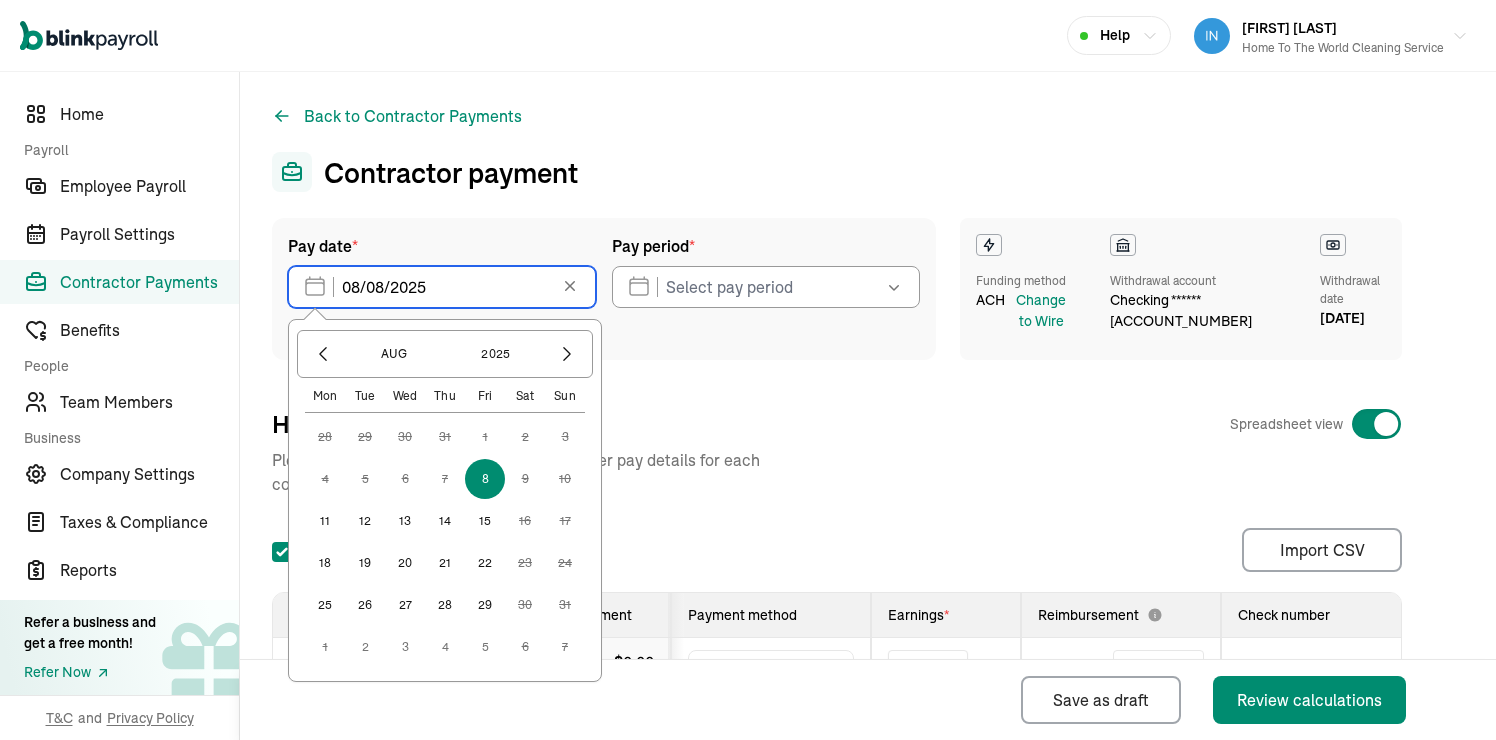 click on "08/08/2025" at bounding box center (442, 287) 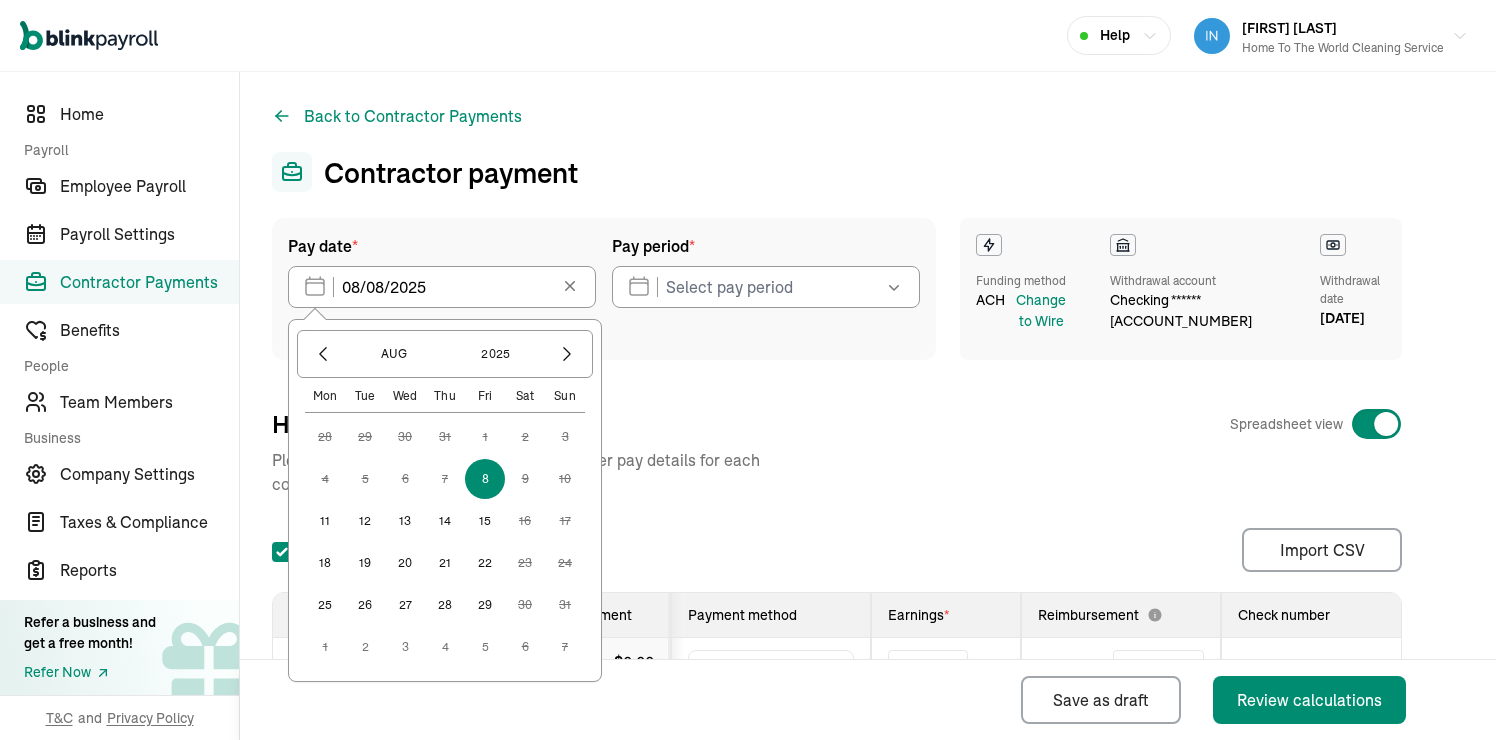 click on "8" at bounding box center [485, 479] 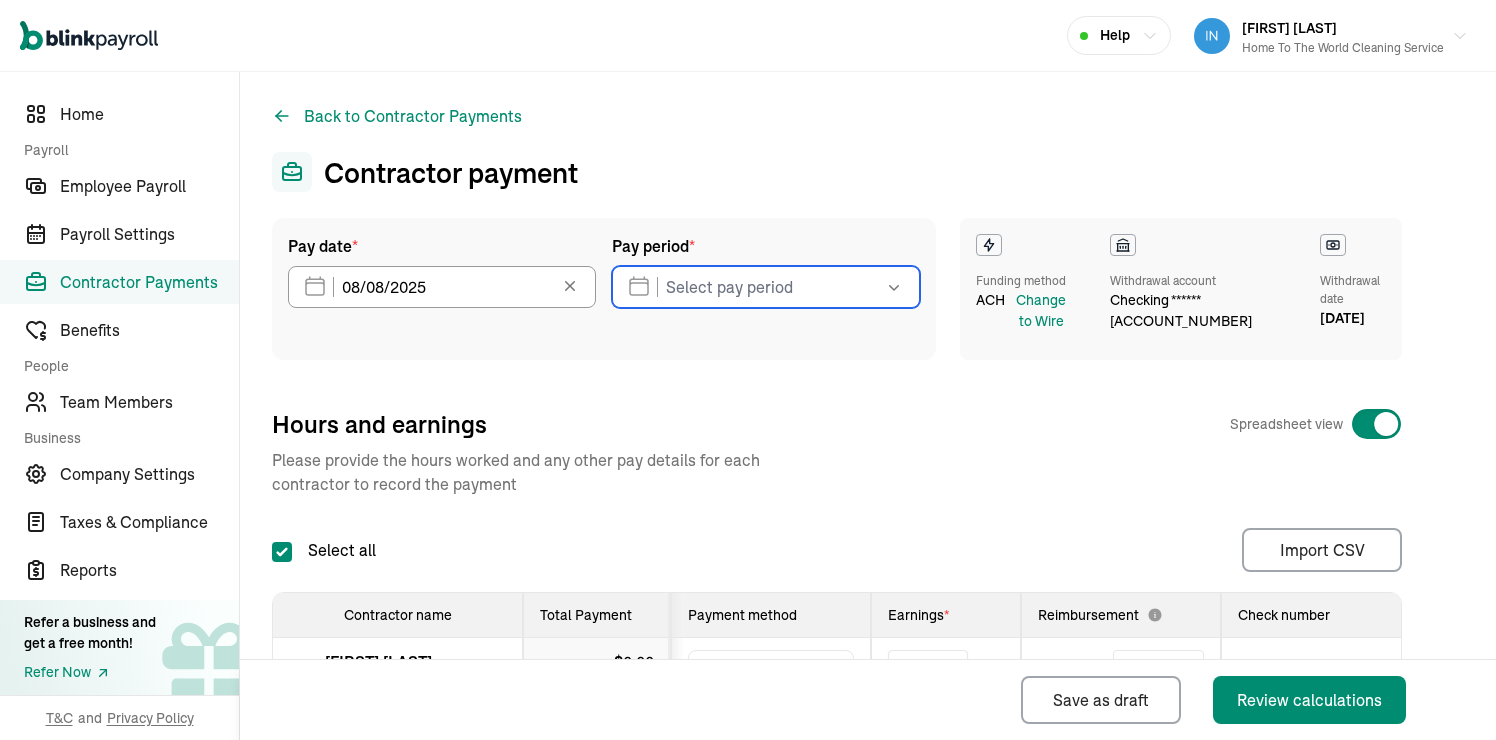click at bounding box center (766, 287) 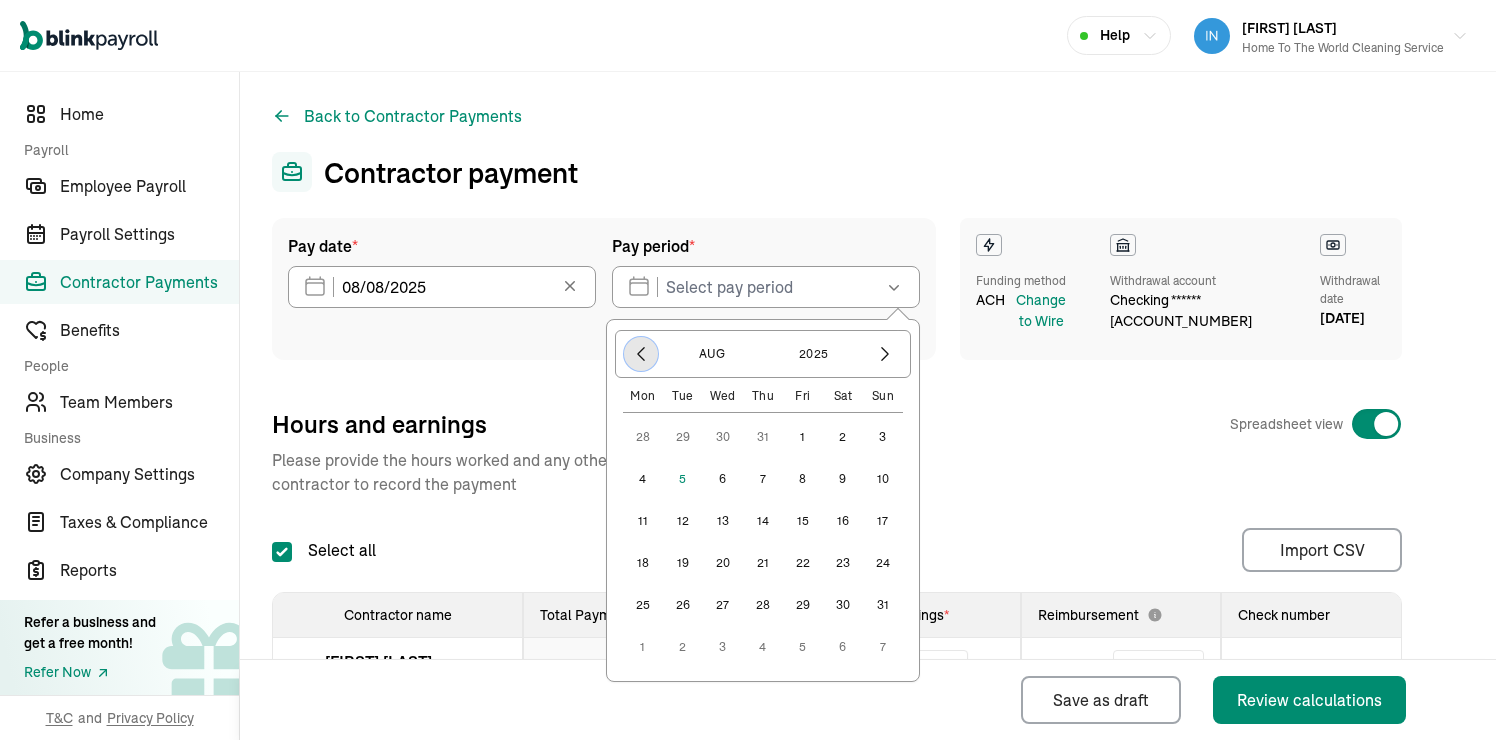 click 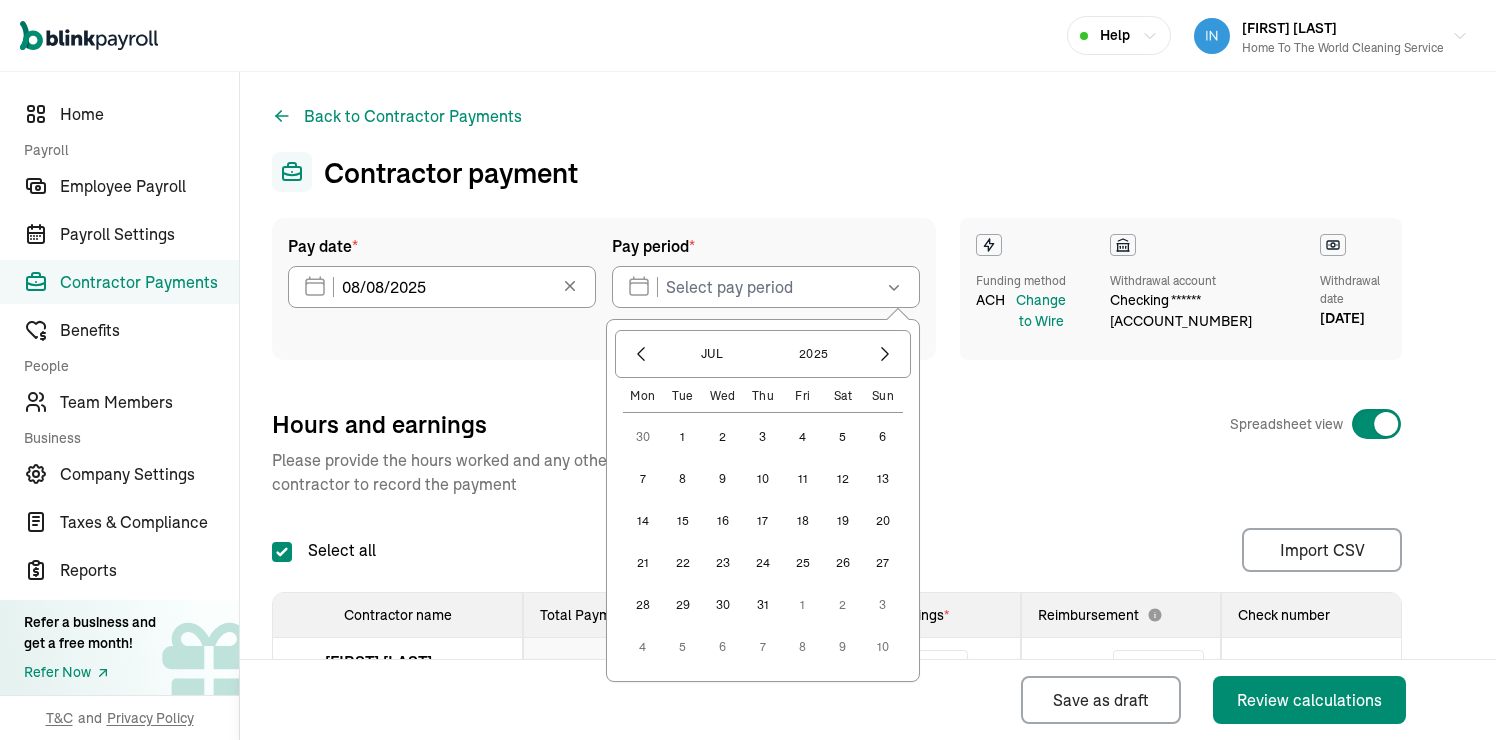click on "27" at bounding box center [883, 563] 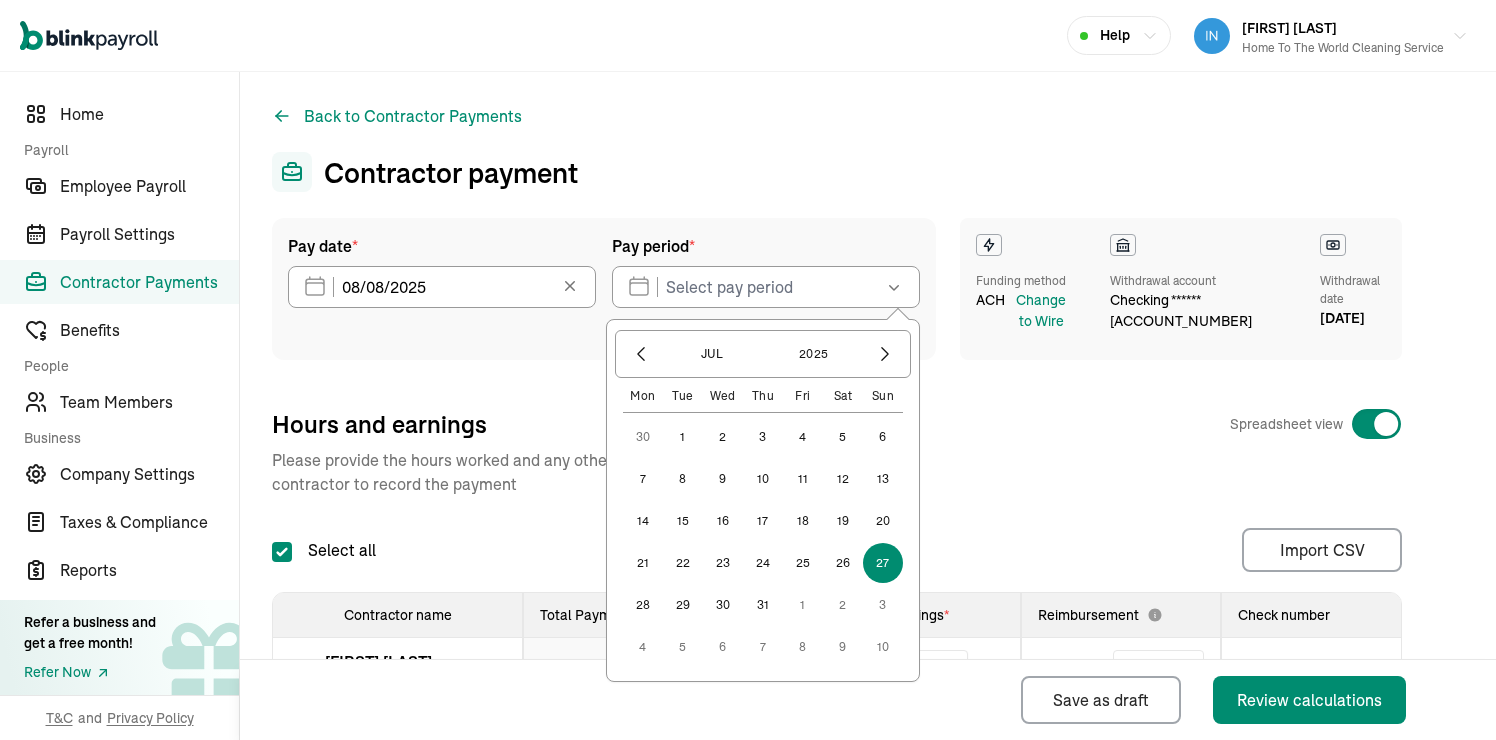click on "27" at bounding box center [883, 563] 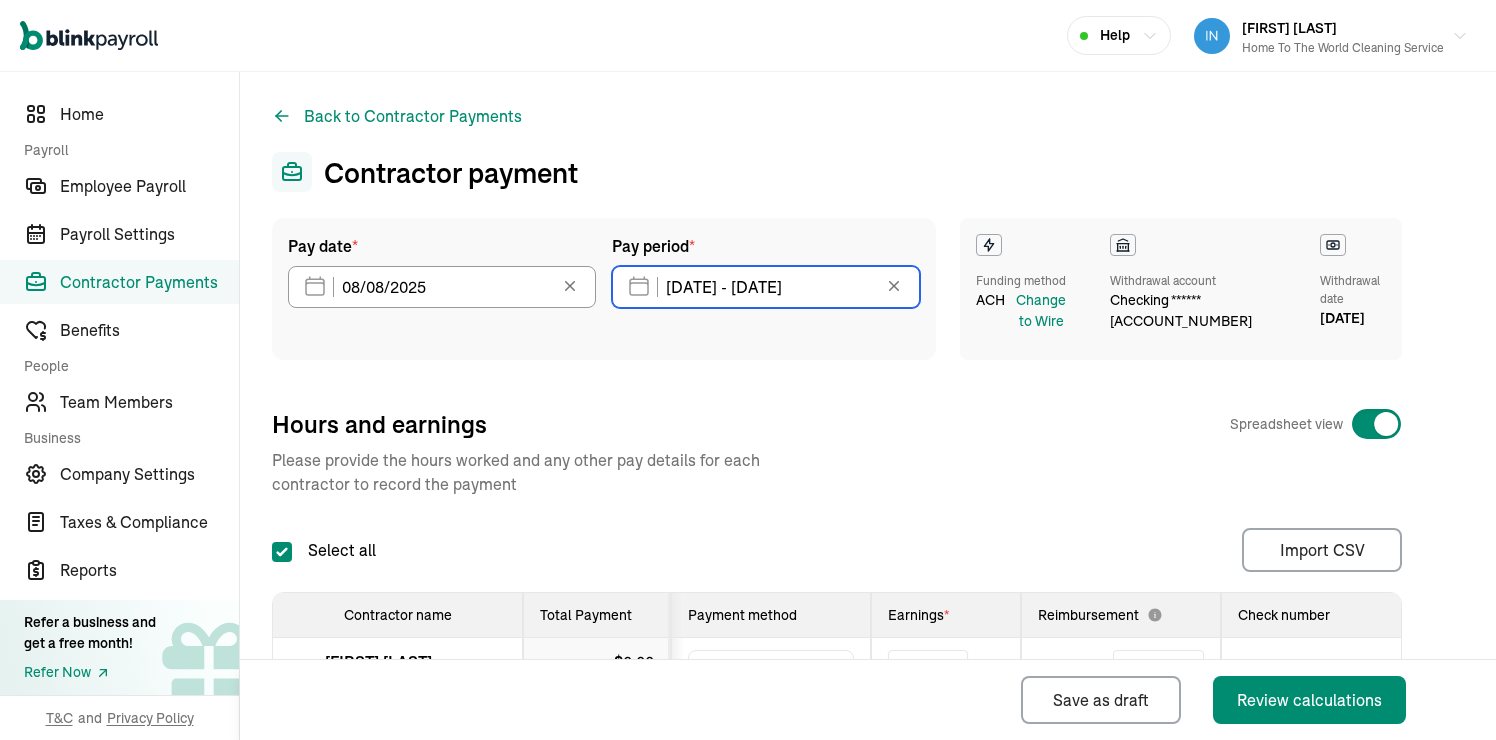 click on "[DATE] - [DATE]" at bounding box center (766, 287) 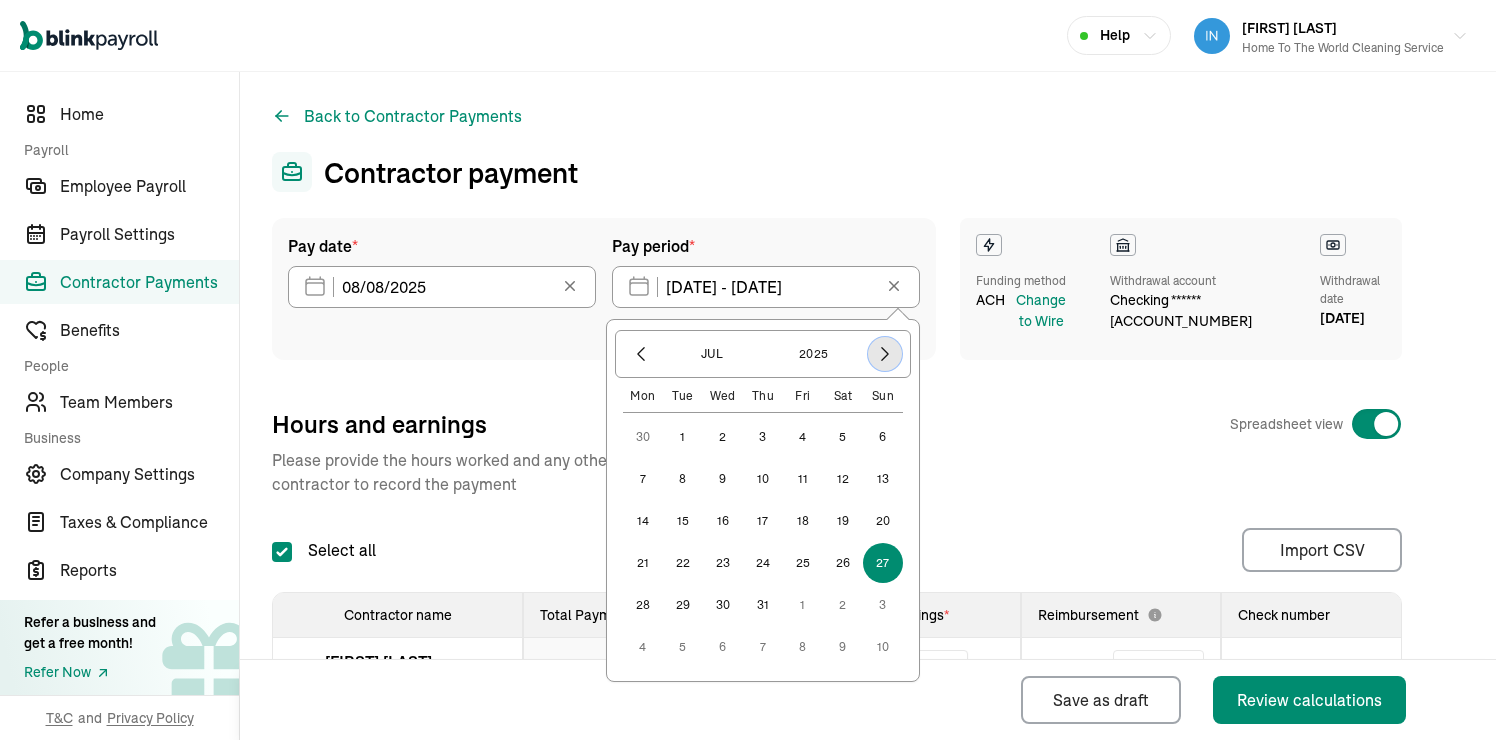 click 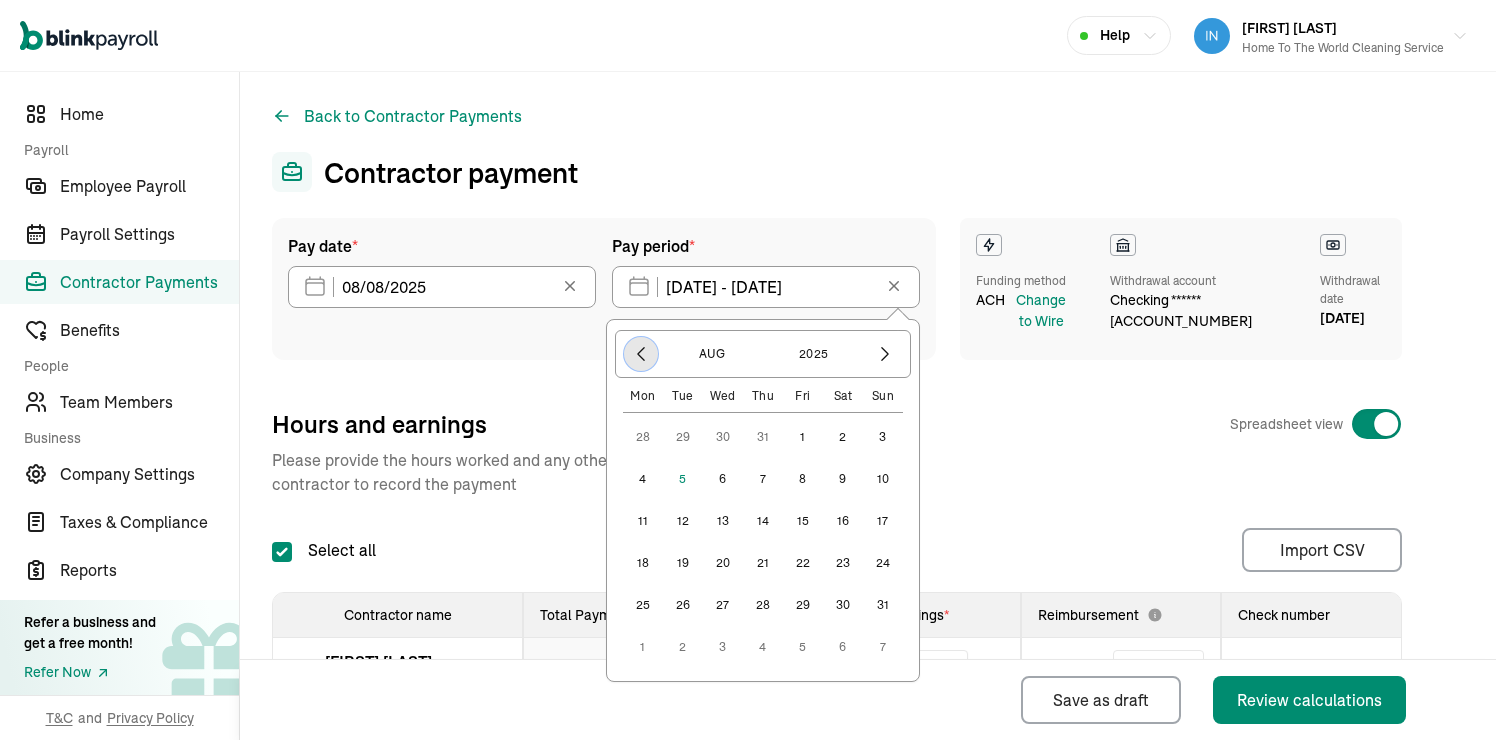 click 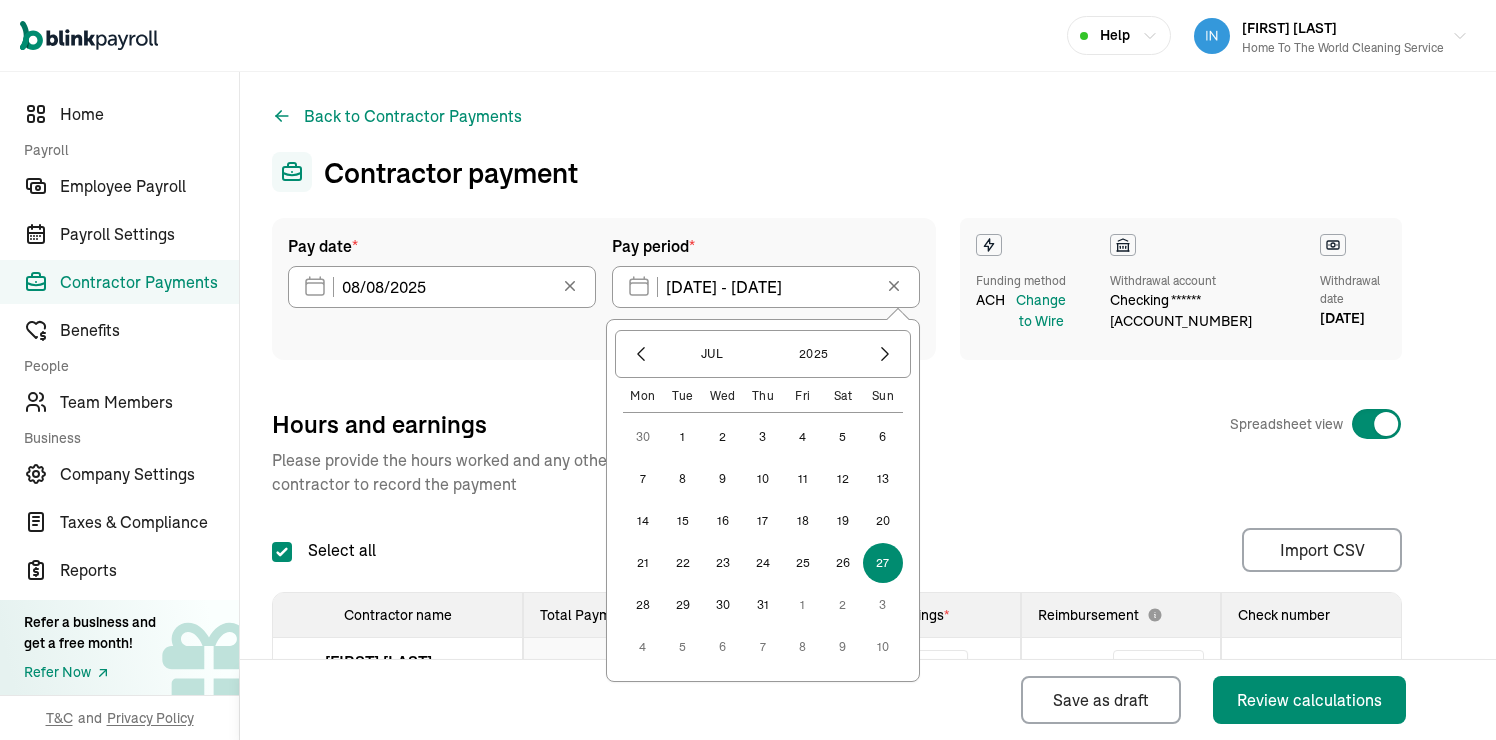 click on "27" at bounding box center (883, 563) 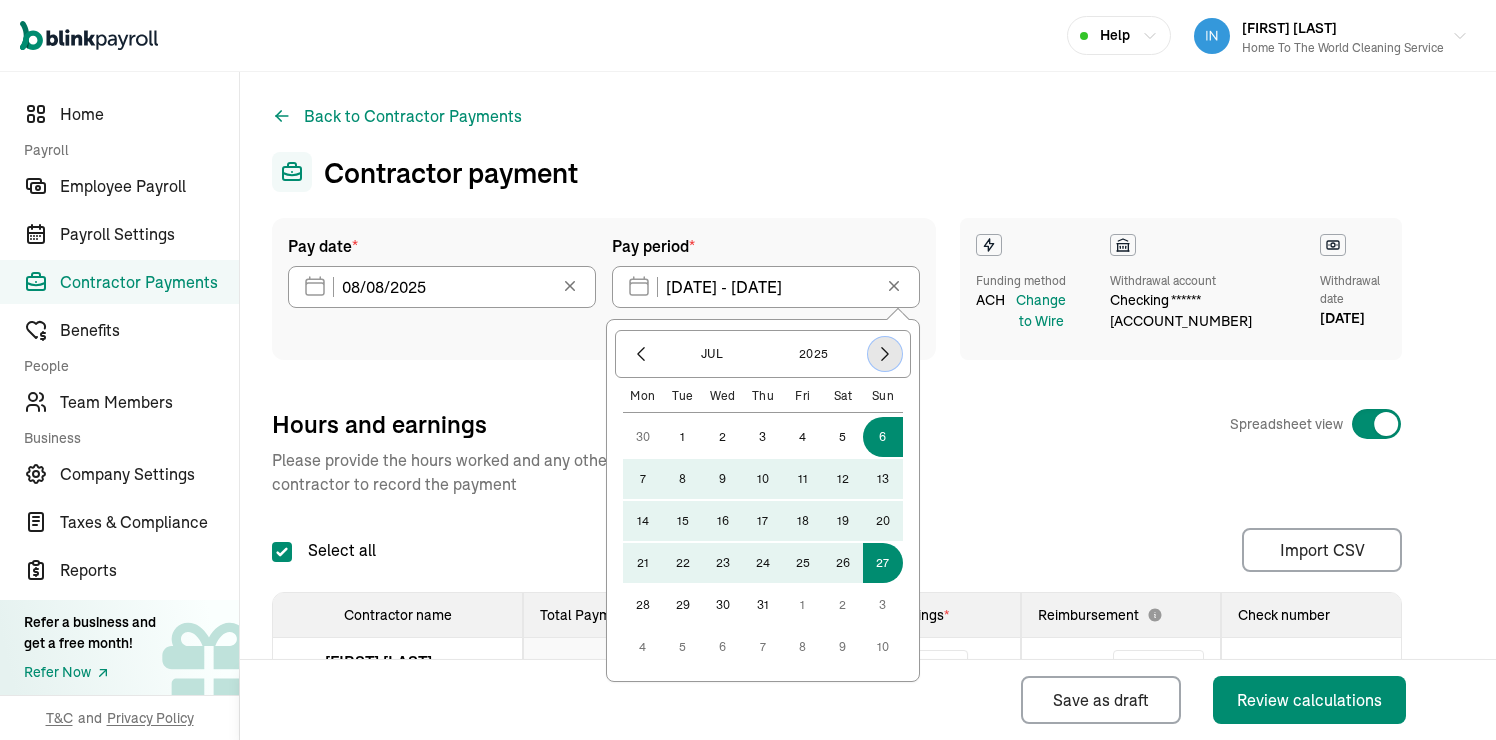 click 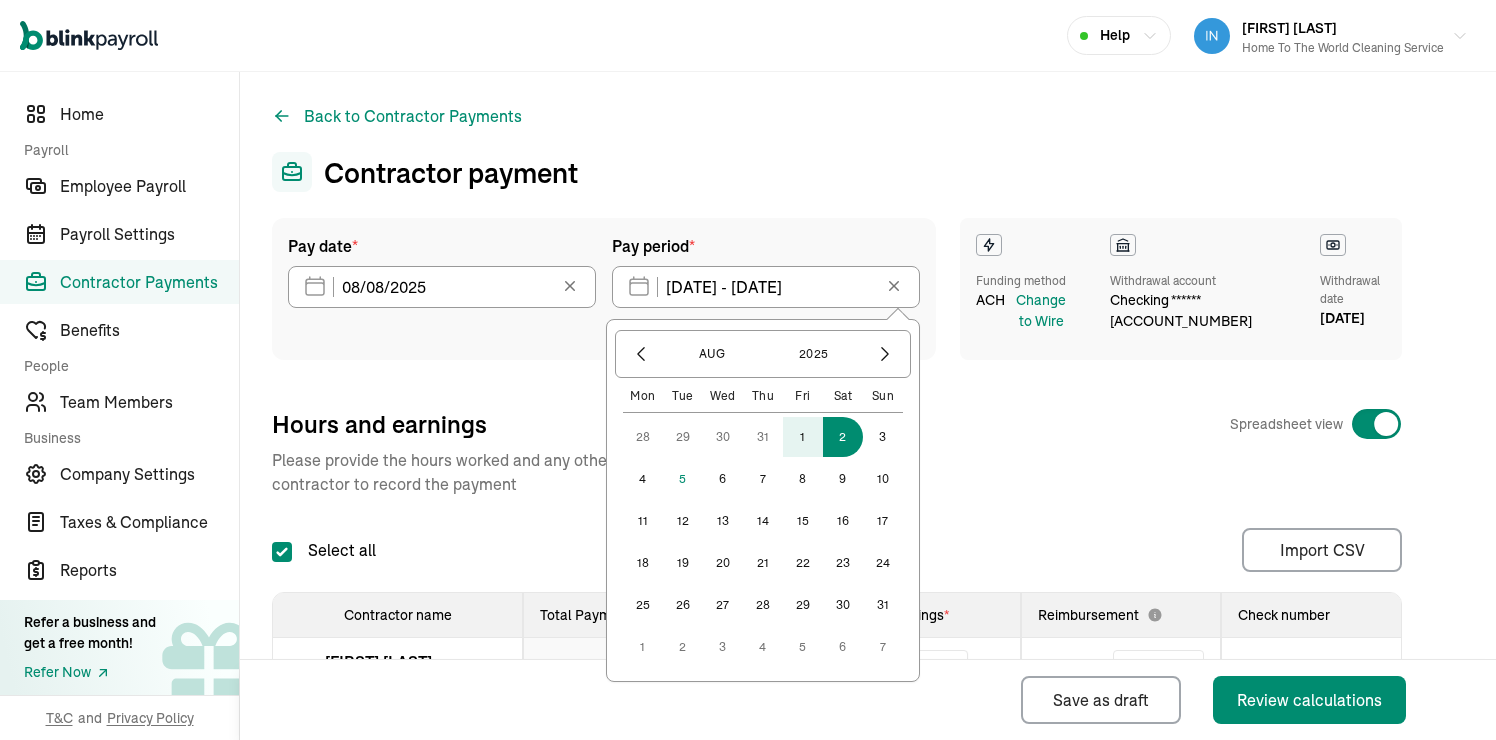 click on "2" at bounding box center (843, 437) 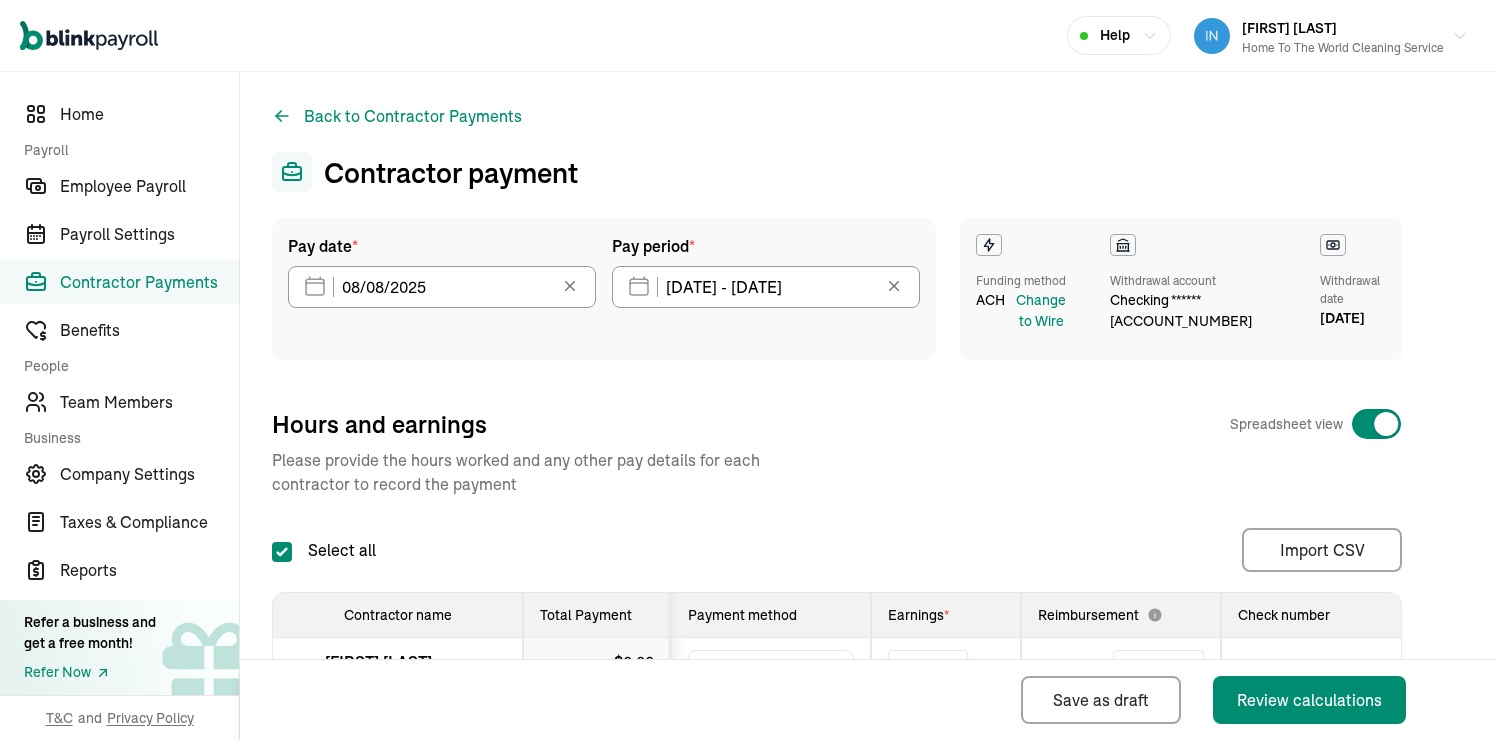 click on "Hours and earnings Spreadsheet view Please provide the hours worked and any other pay details for each contractor to record the payment" at bounding box center (837, 452) 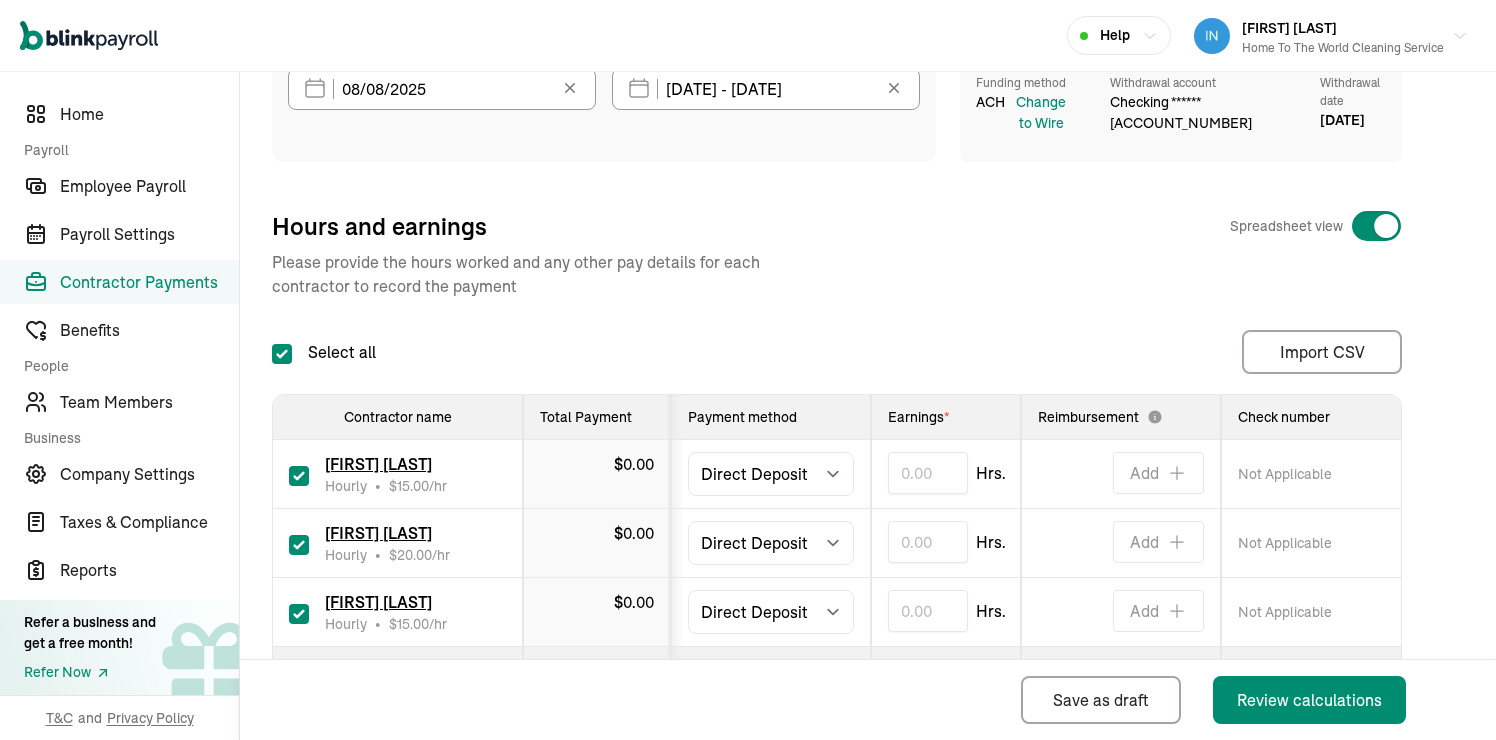 scroll, scrollTop: 223, scrollLeft: 0, axis: vertical 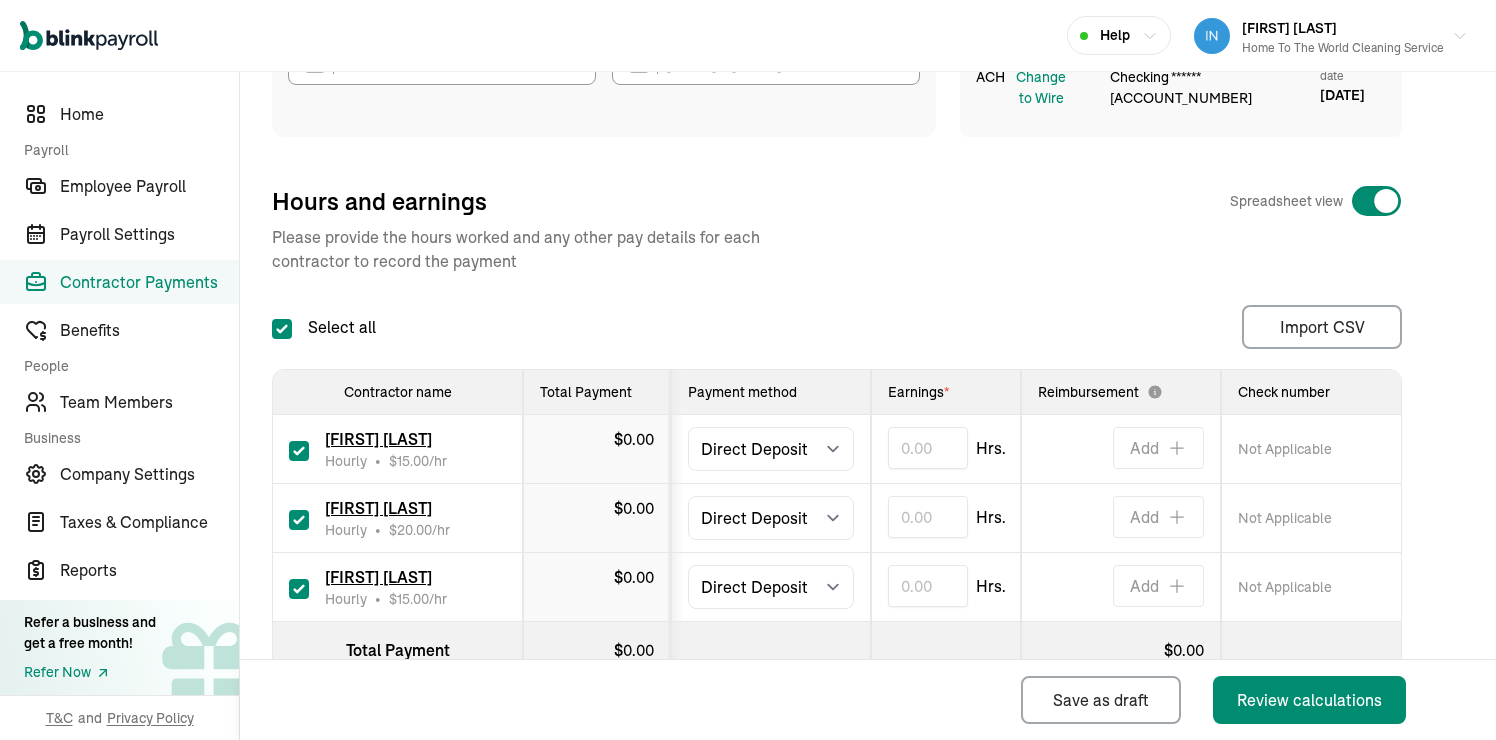 click at bounding box center [299, 449] 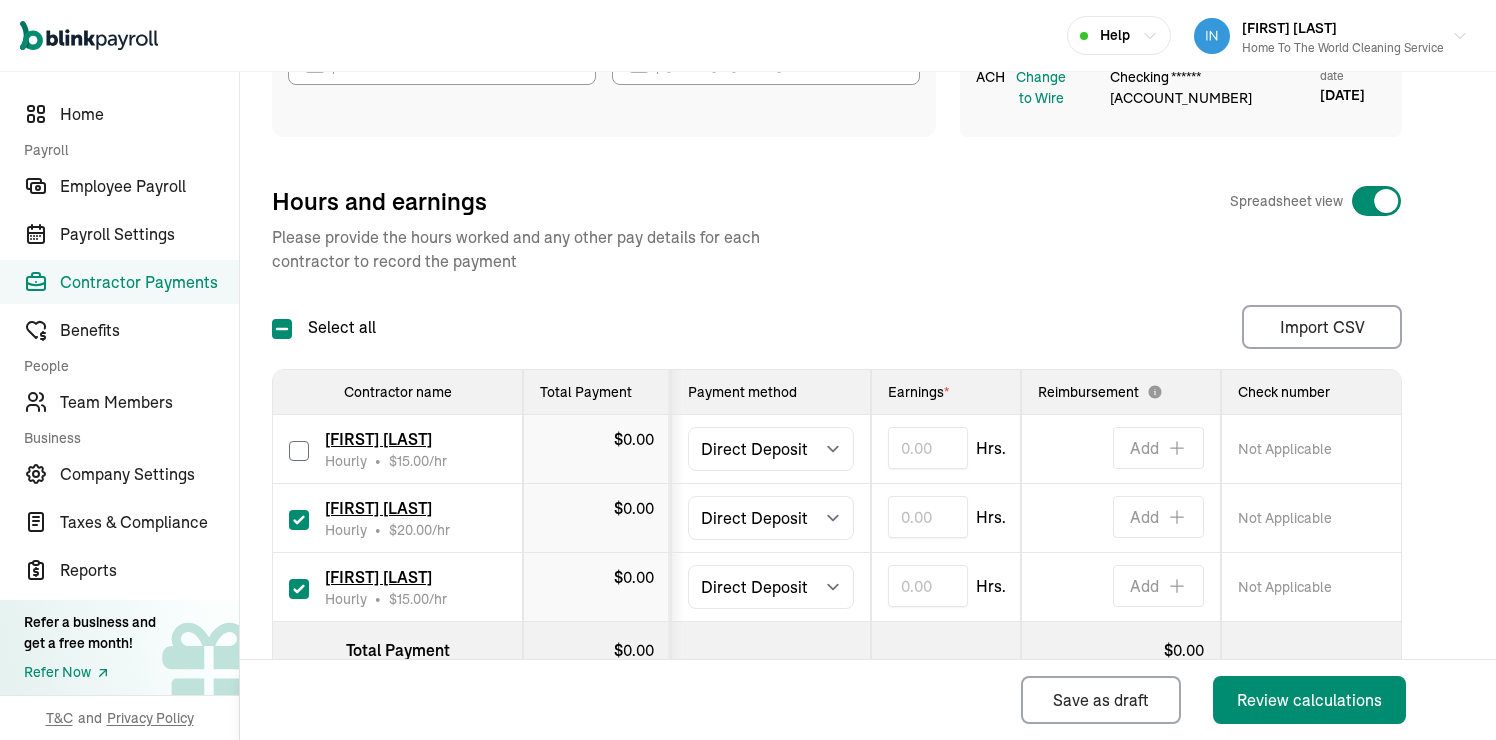 checkbox on "false" 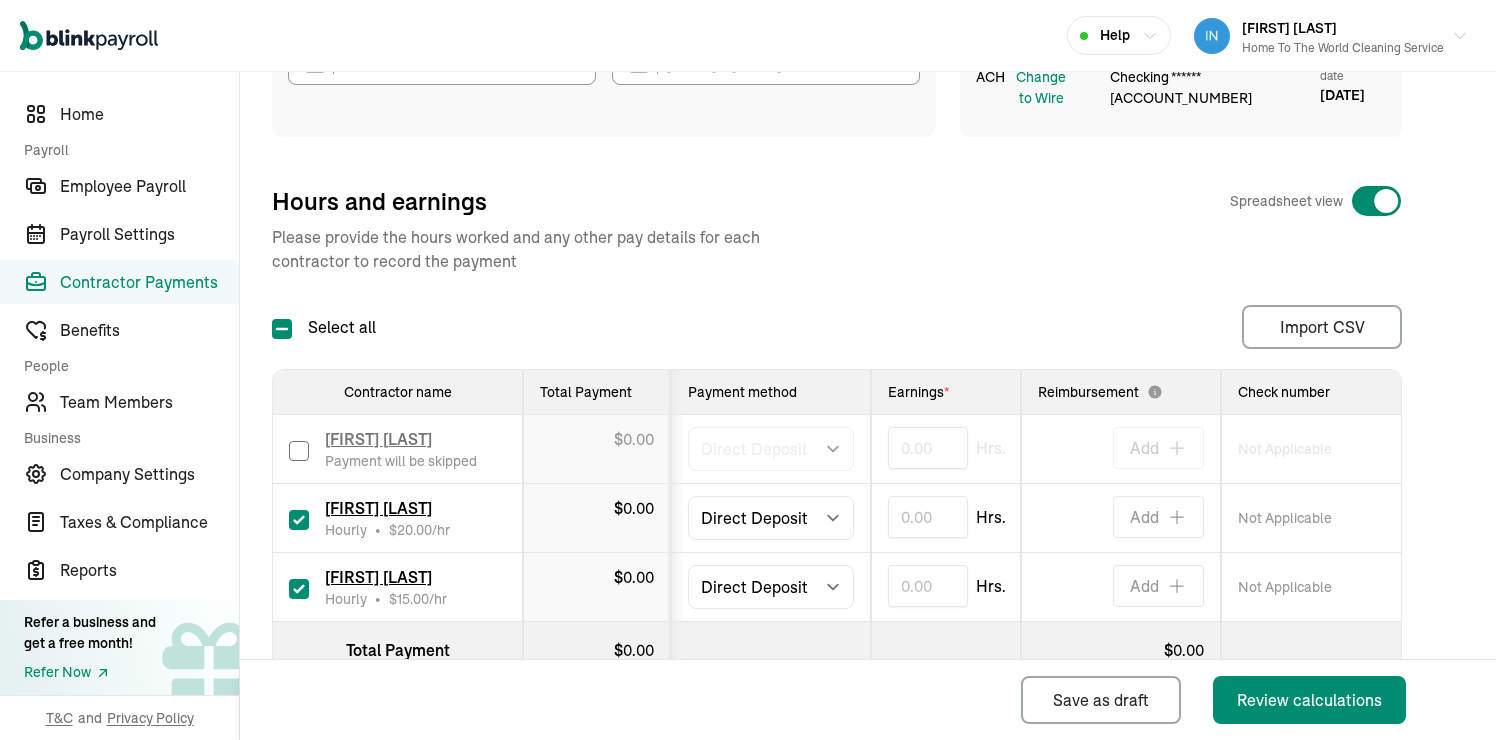 scroll, scrollTop: 290, scrollLeft: 0, axis: vertical 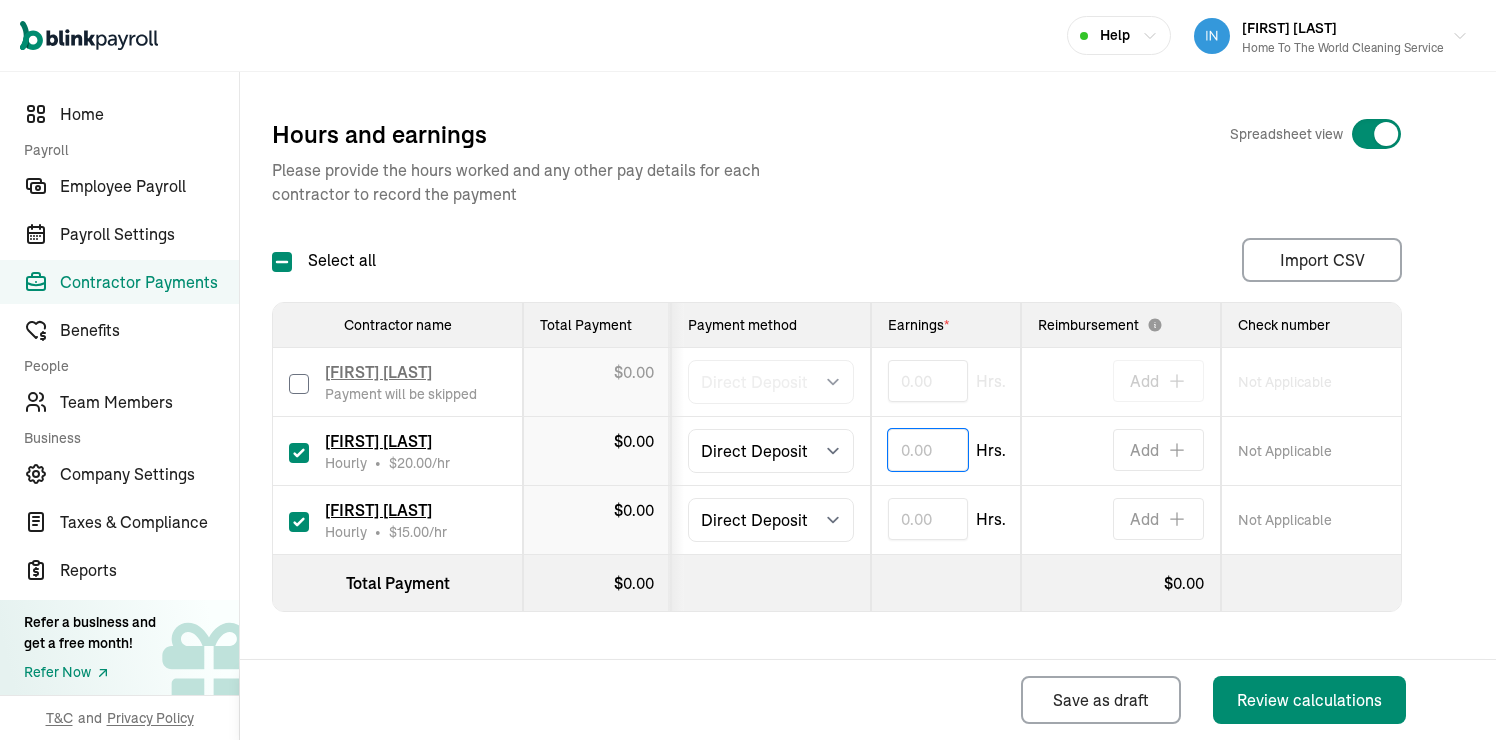 click at bounding box center (928, 450) 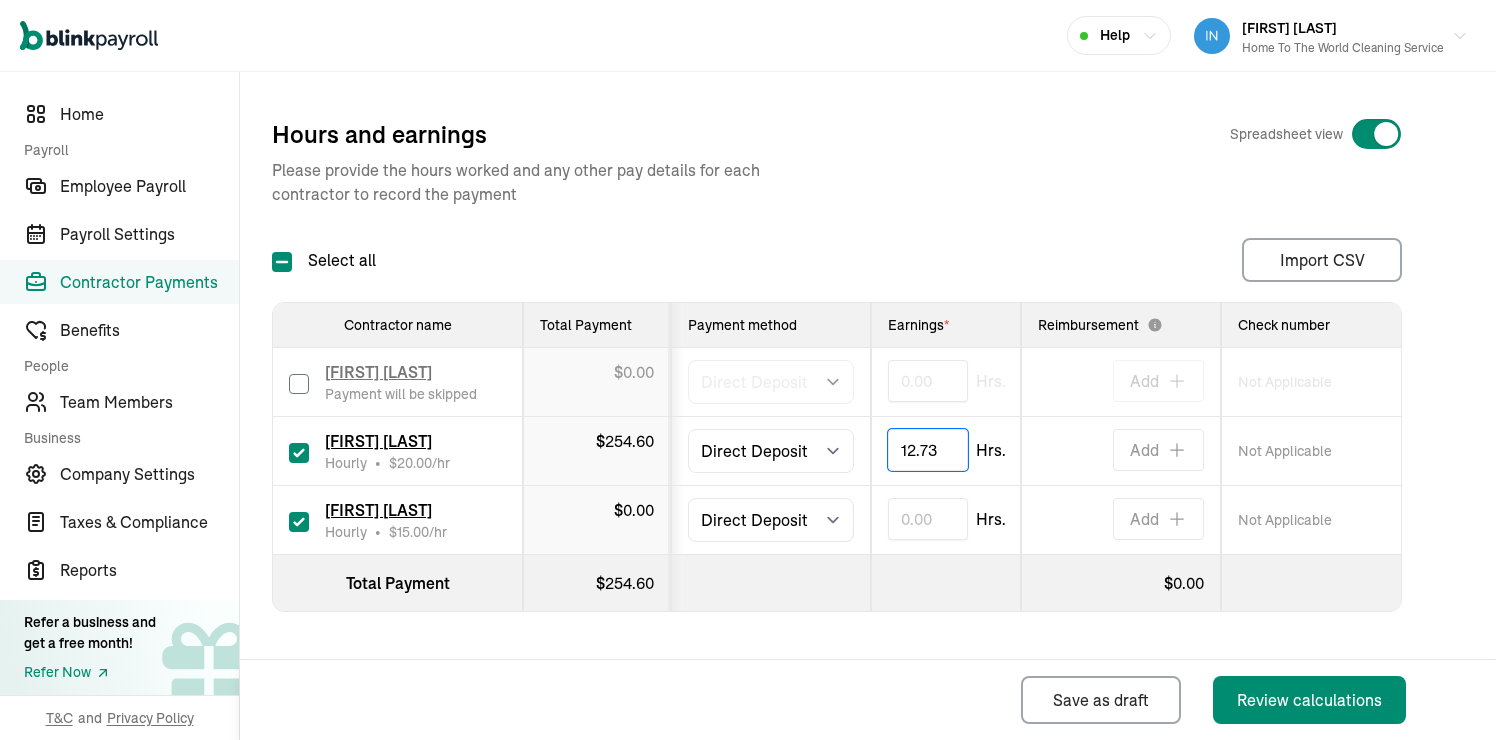 type on "12.73" 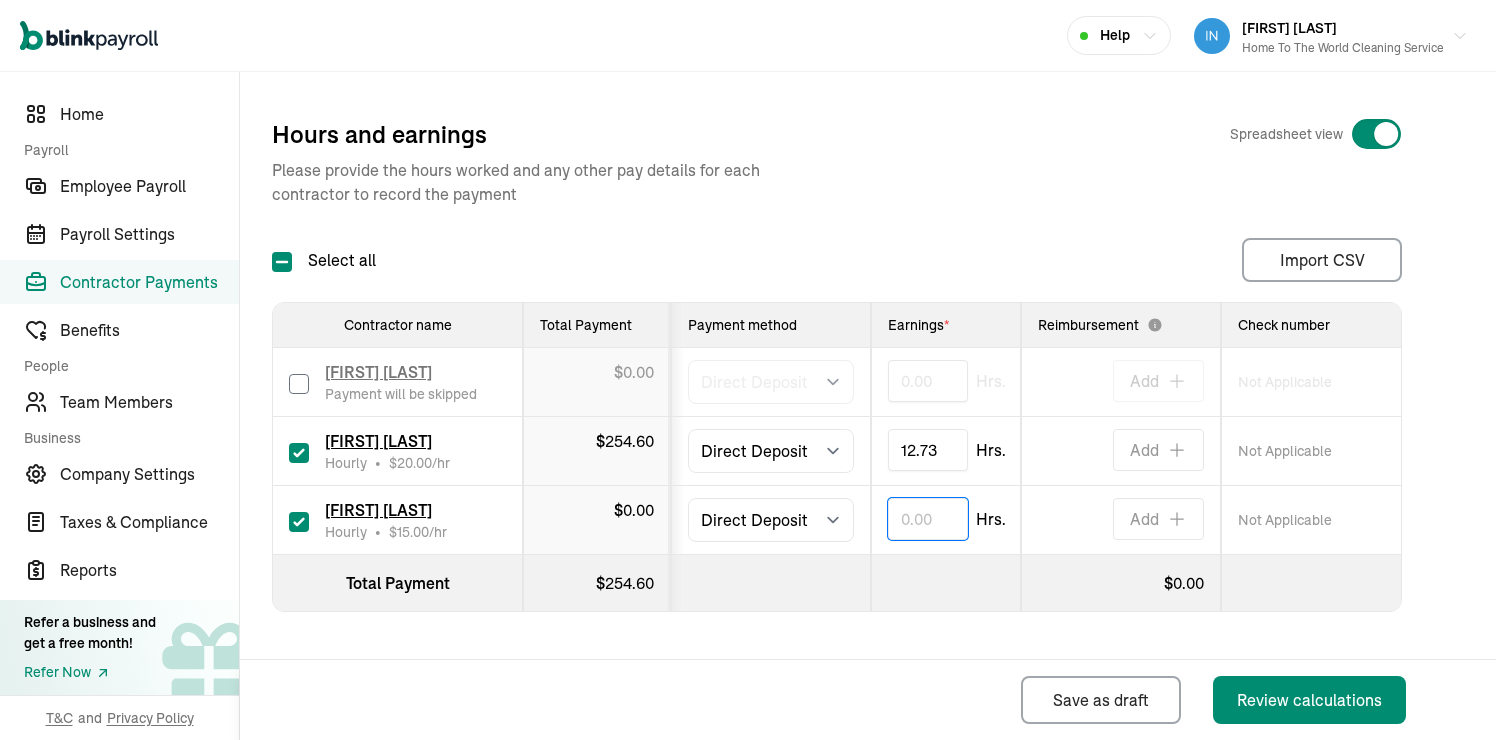 click at bounding box center (928, 519) 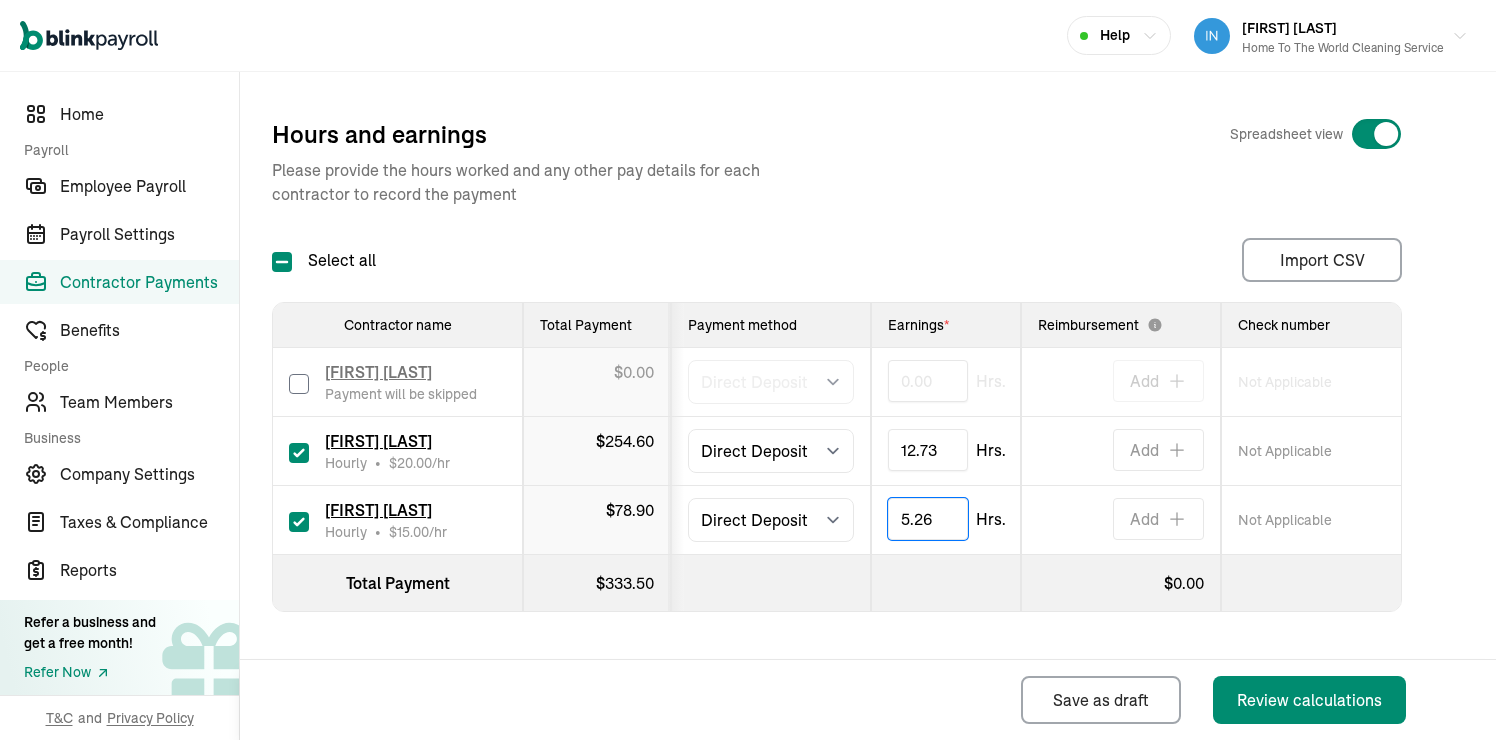 type on "5.26" 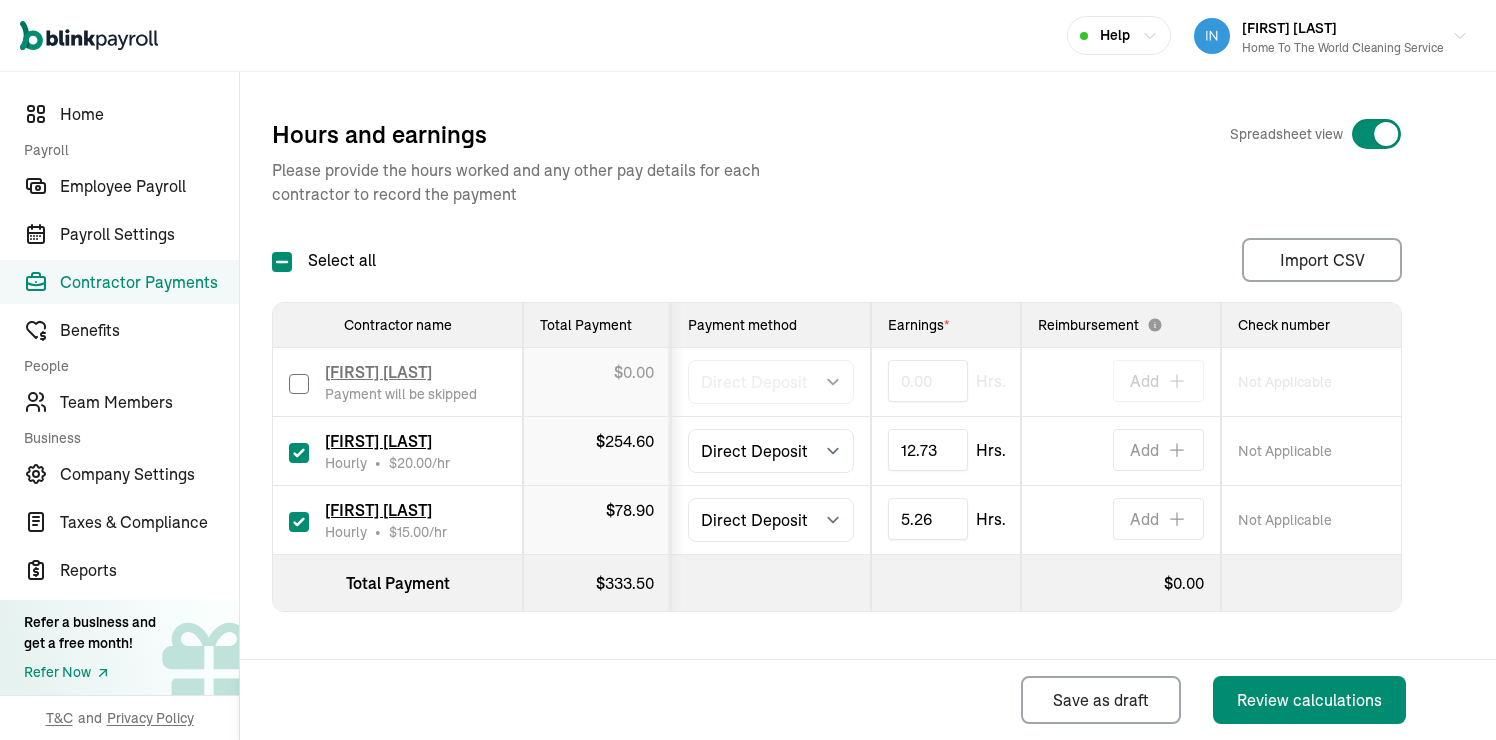 click on "Save as draft Review calculations" at bounding box center [835, 700] 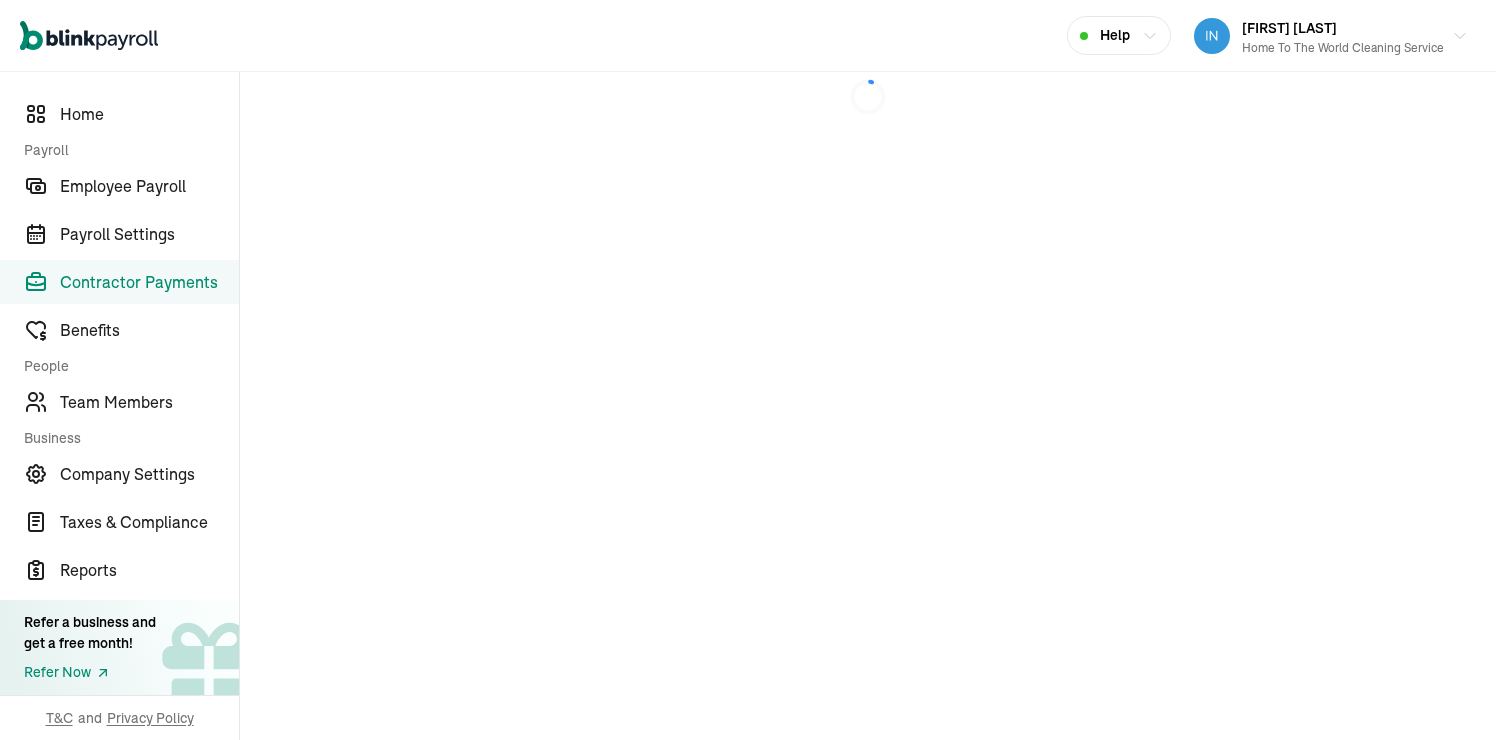 scroll, scrollTop: 0, scrollLeft: 0, axis: both 